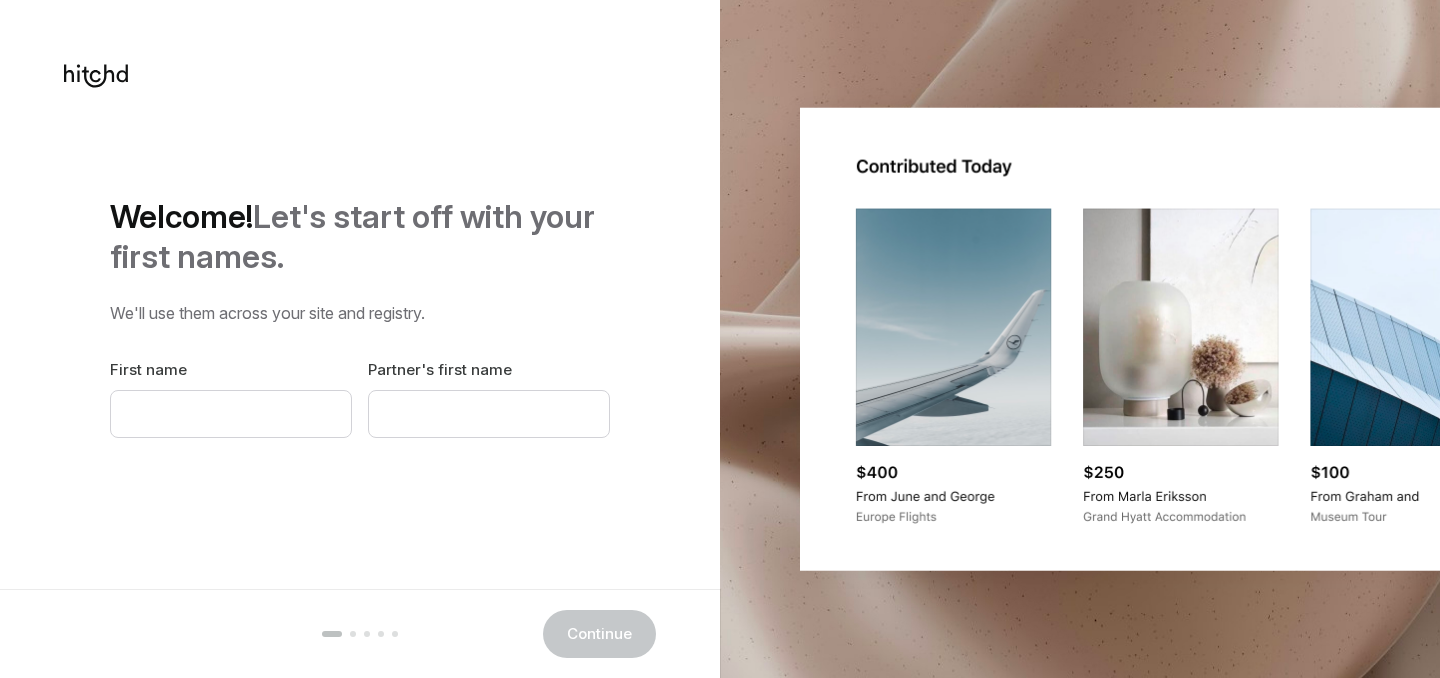scroll, scrollTop: 0, scrollLeft: 0, axis: both 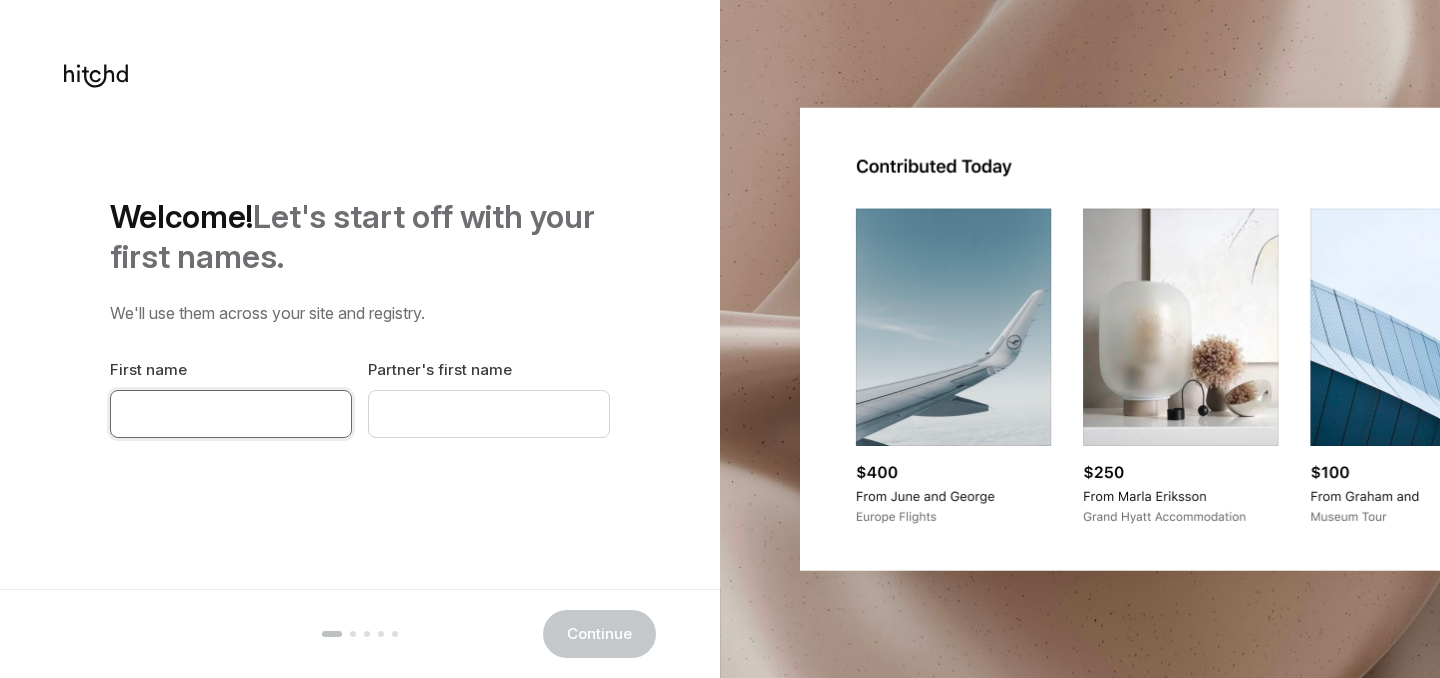 click at bounding box center (231, 414) 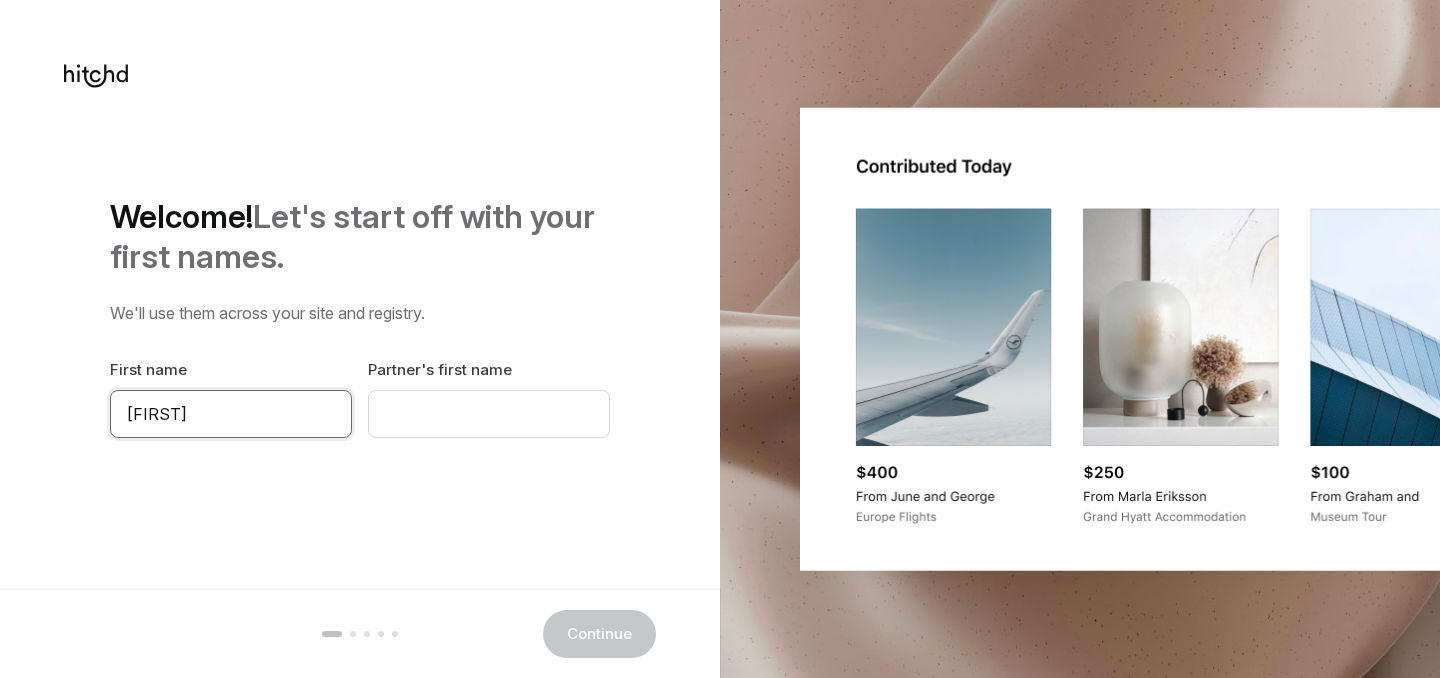 type on "[FIRST]" 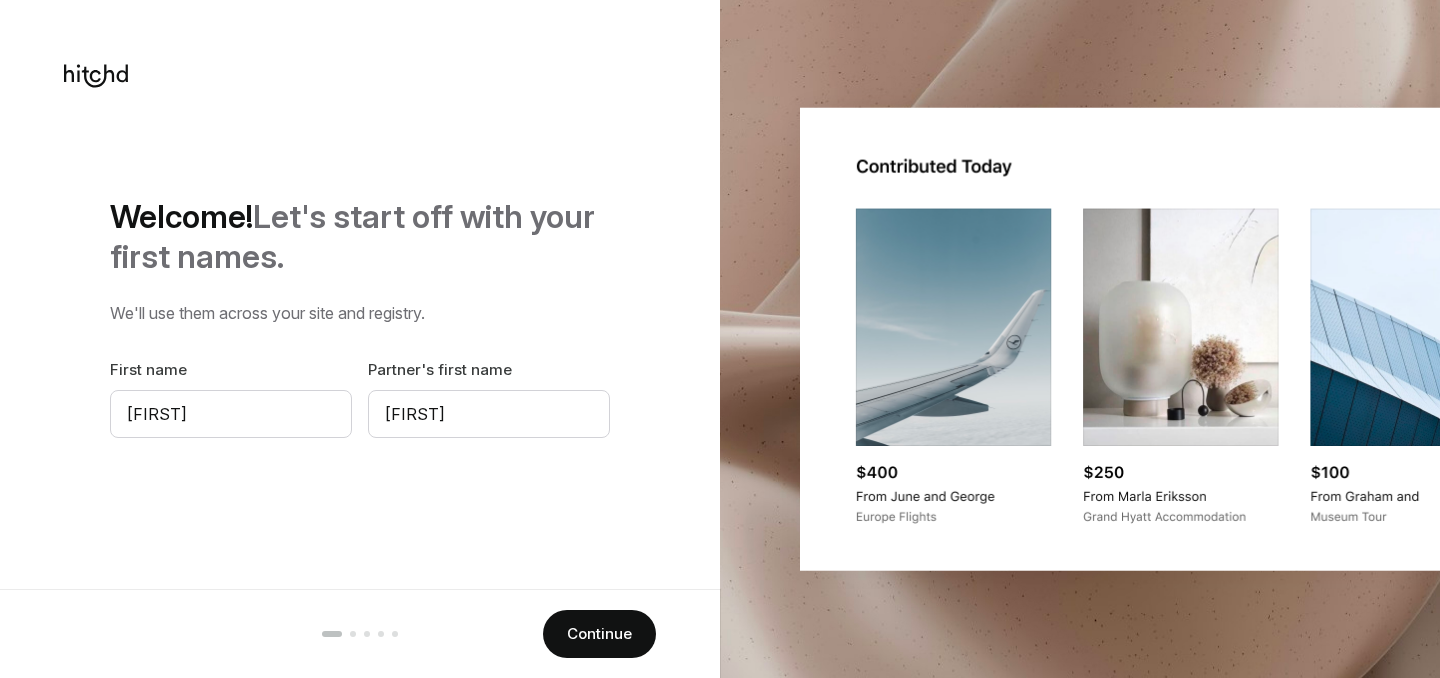 click on "Welcome! Let's start off with your first names. We'll use them across your site and registry. First name [FIRST] Partner's first name [PARTNER] Continue" at bounding box center [360, 317] 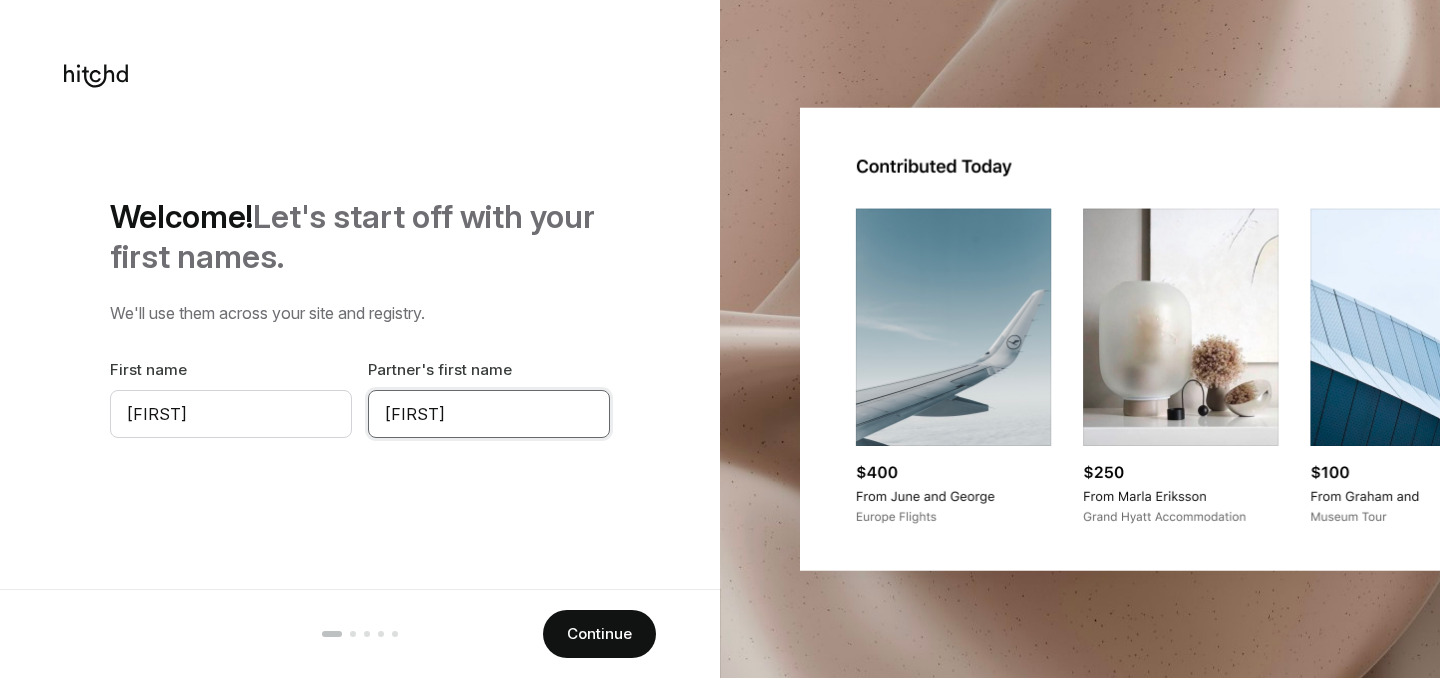 drag, startPoint x: 440, startPoint y: 414, endPoint x: 384, endPoint y: 414, distance: 56 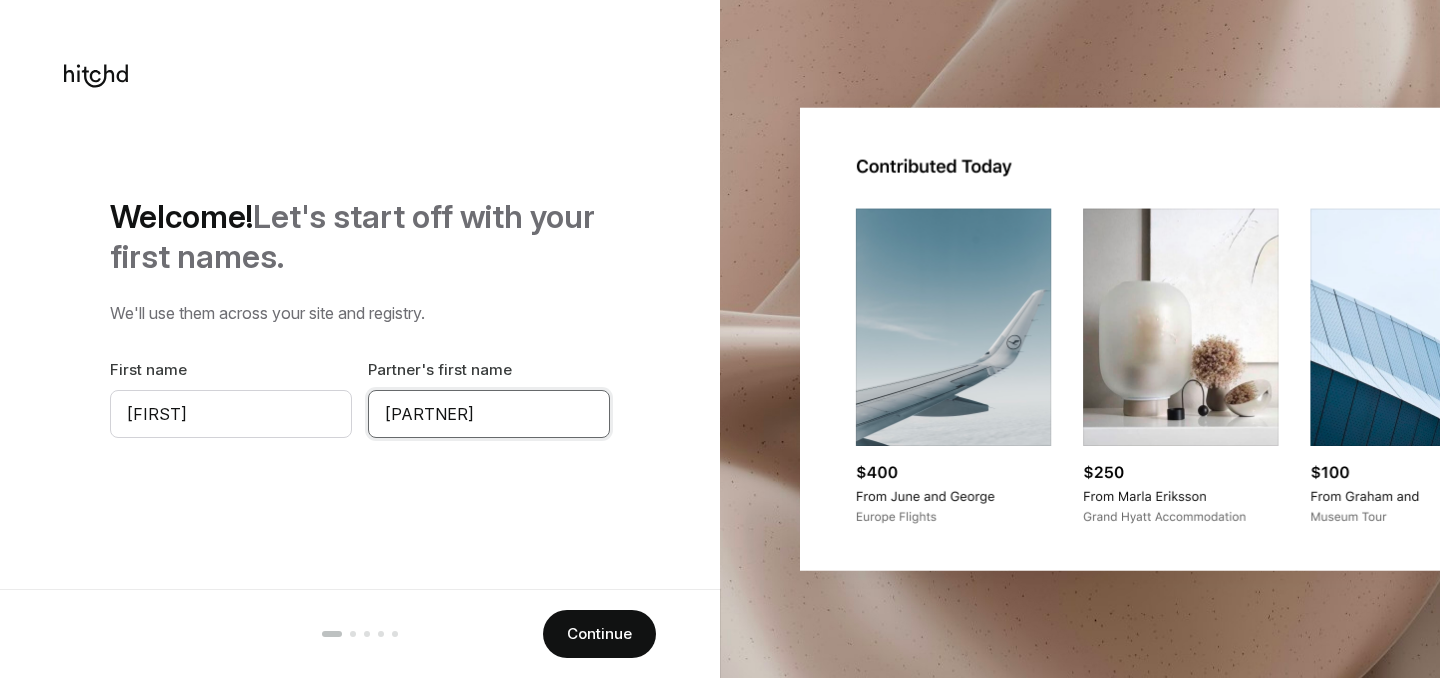 type on "[PARTNER]" 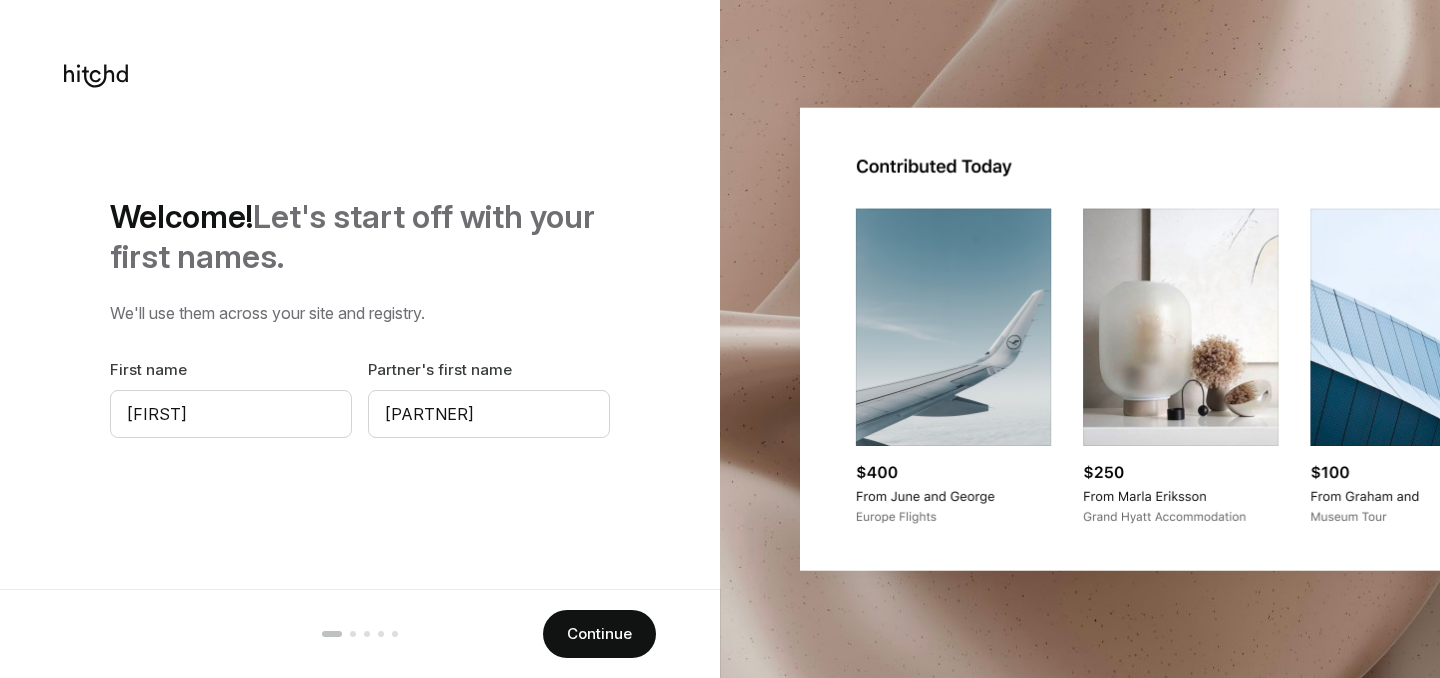 click on "Welcome! Let's start off with your first names. We'll use them across your site and registry. First name [FIRST] Partner's first name [PARTNER] Continue" at bounding box center (360, 317) 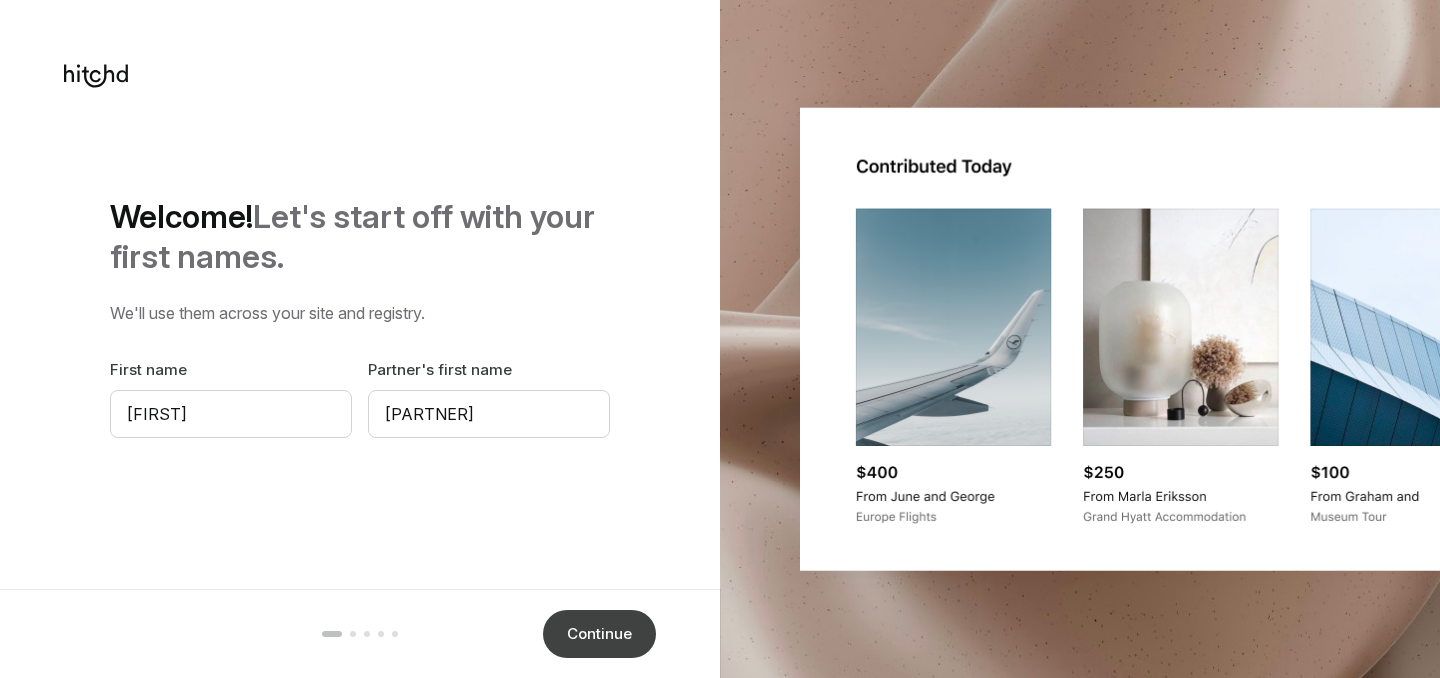 click on "Continue" at bounding box center (599, 634) 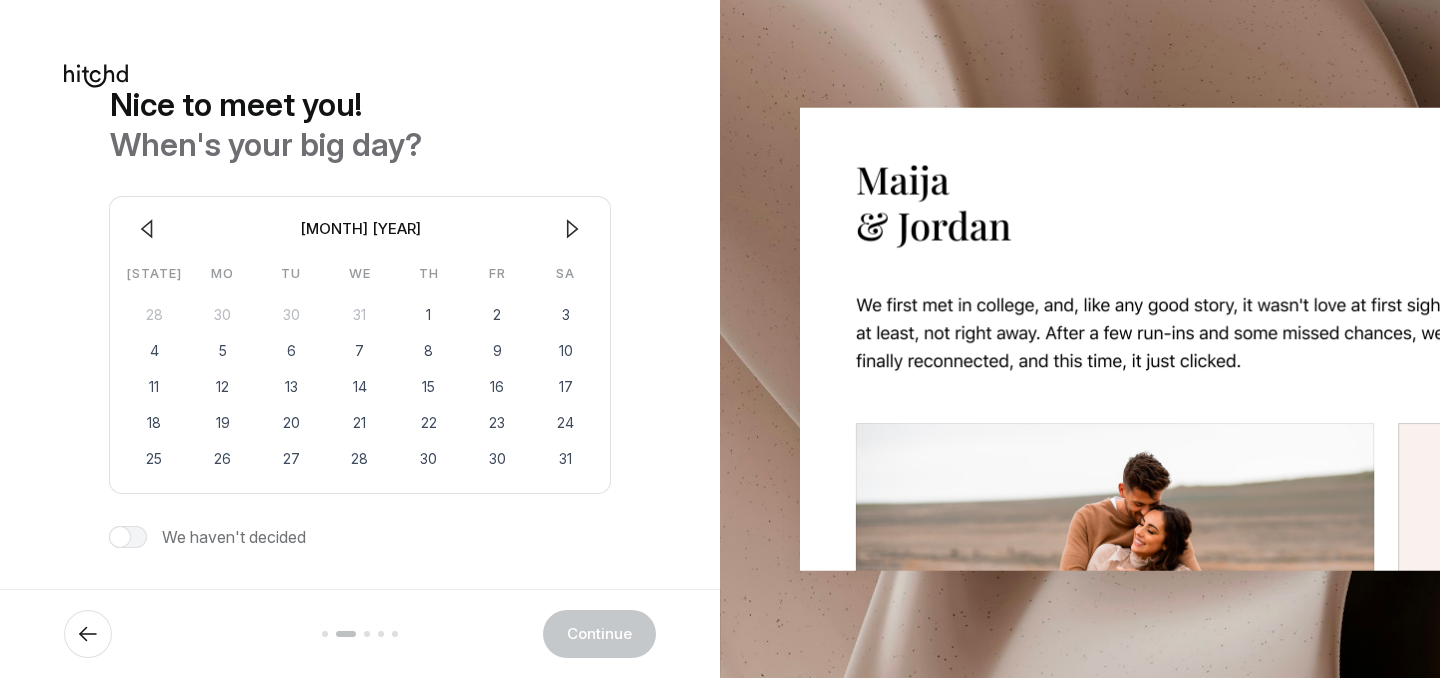 click at bounding box center (573, 229) 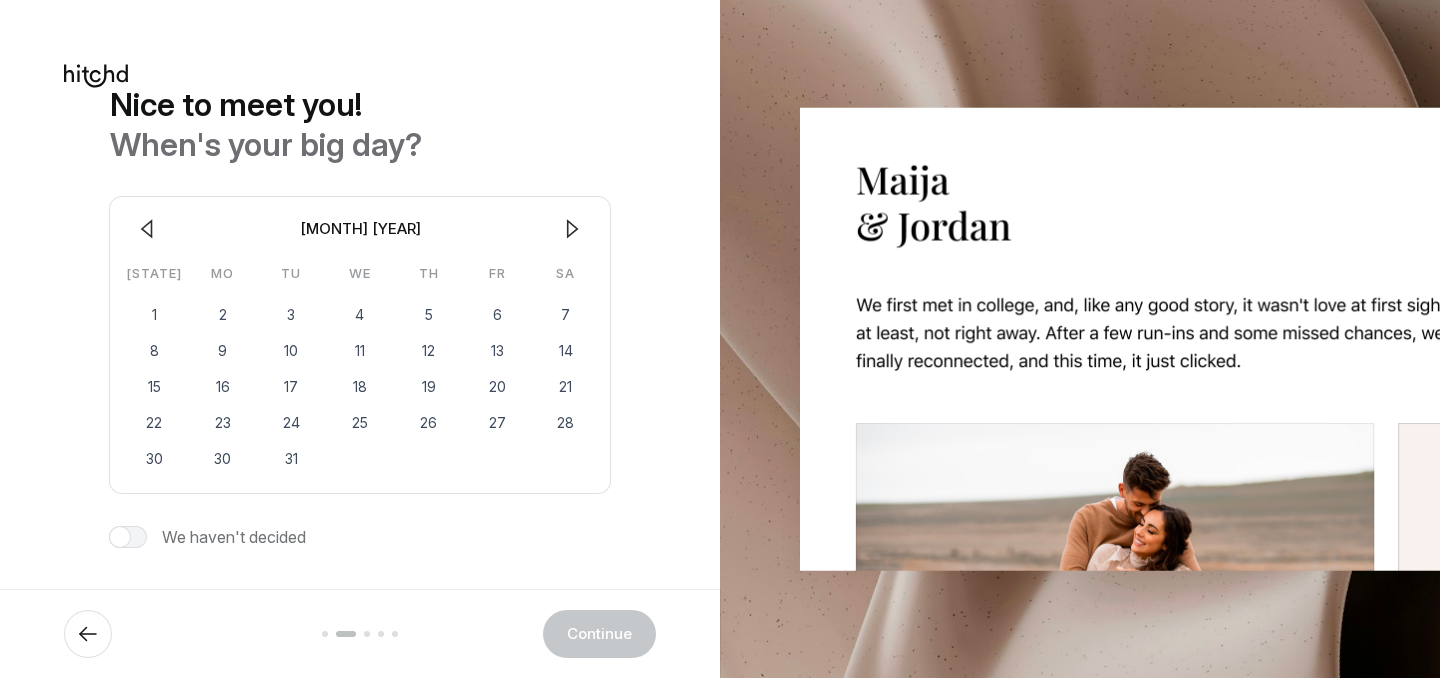 click at bounding box center (573, 229) 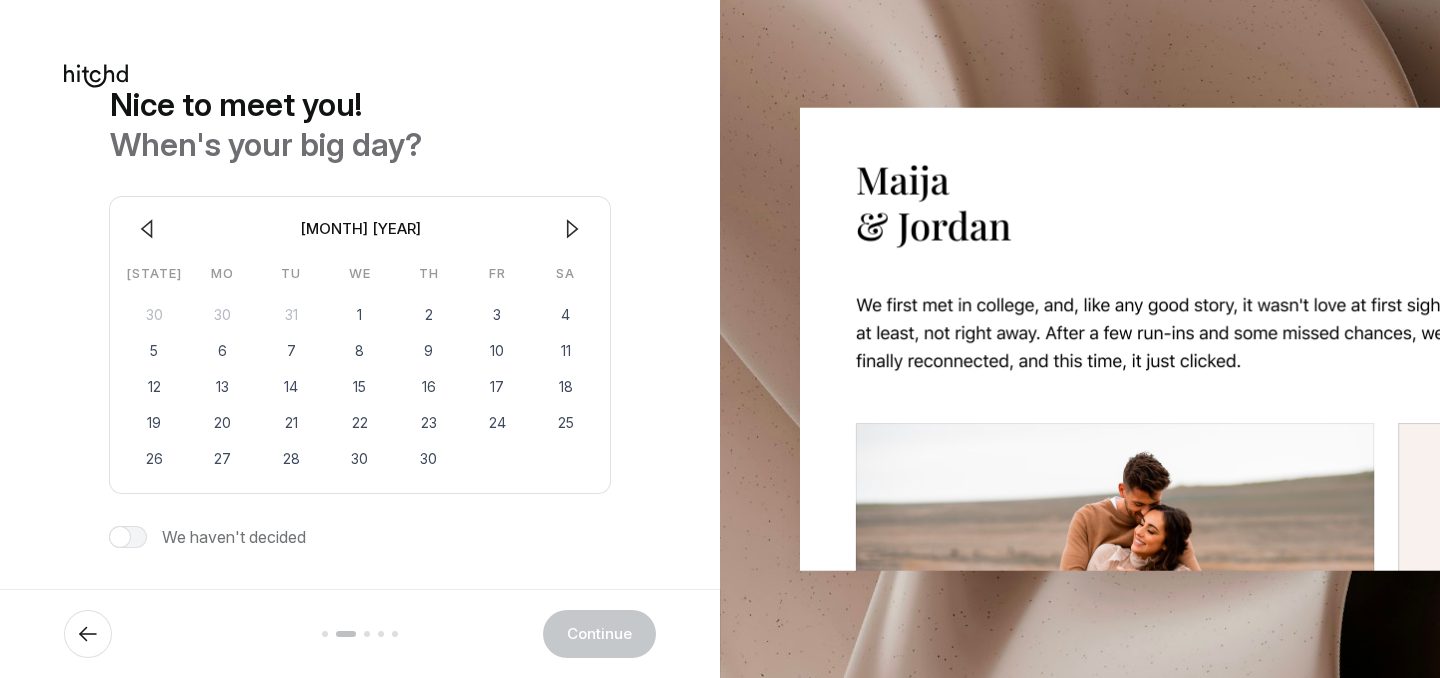 click at bounding box center (573, 229) 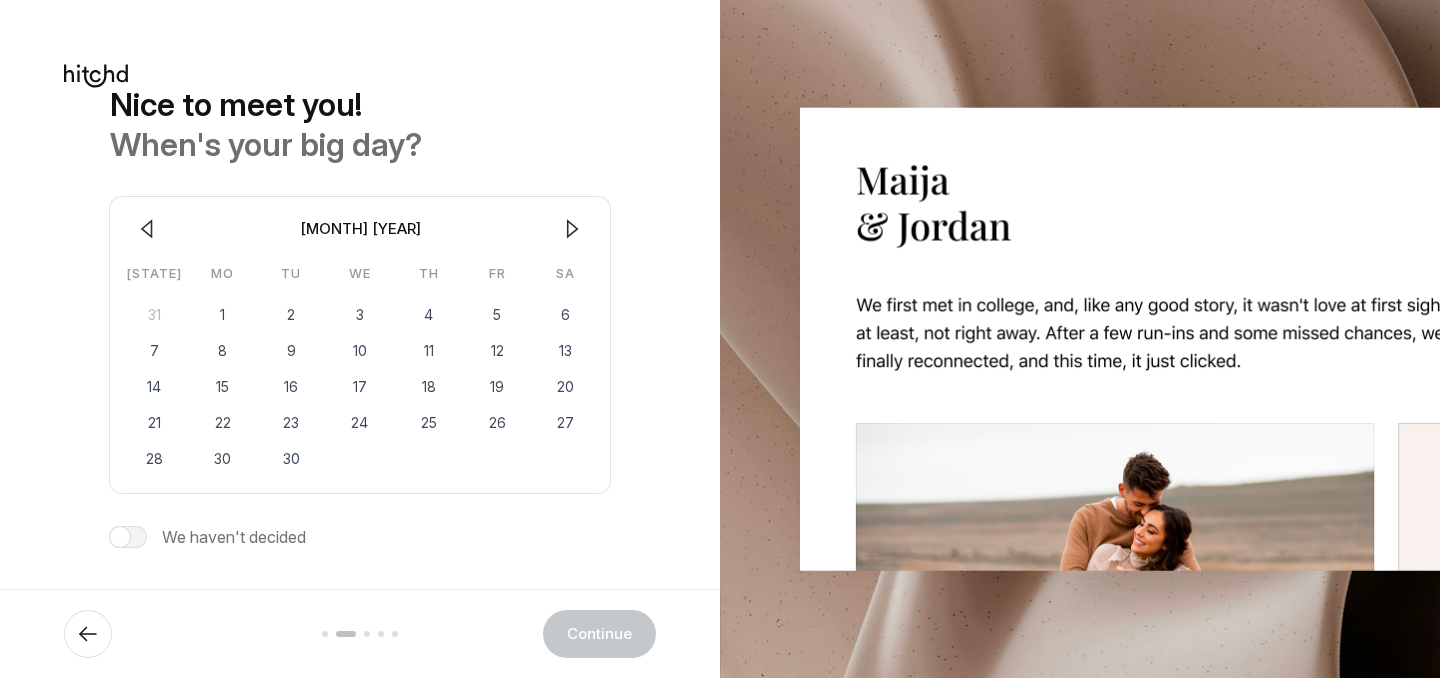 click at bounding box center [573, 229] 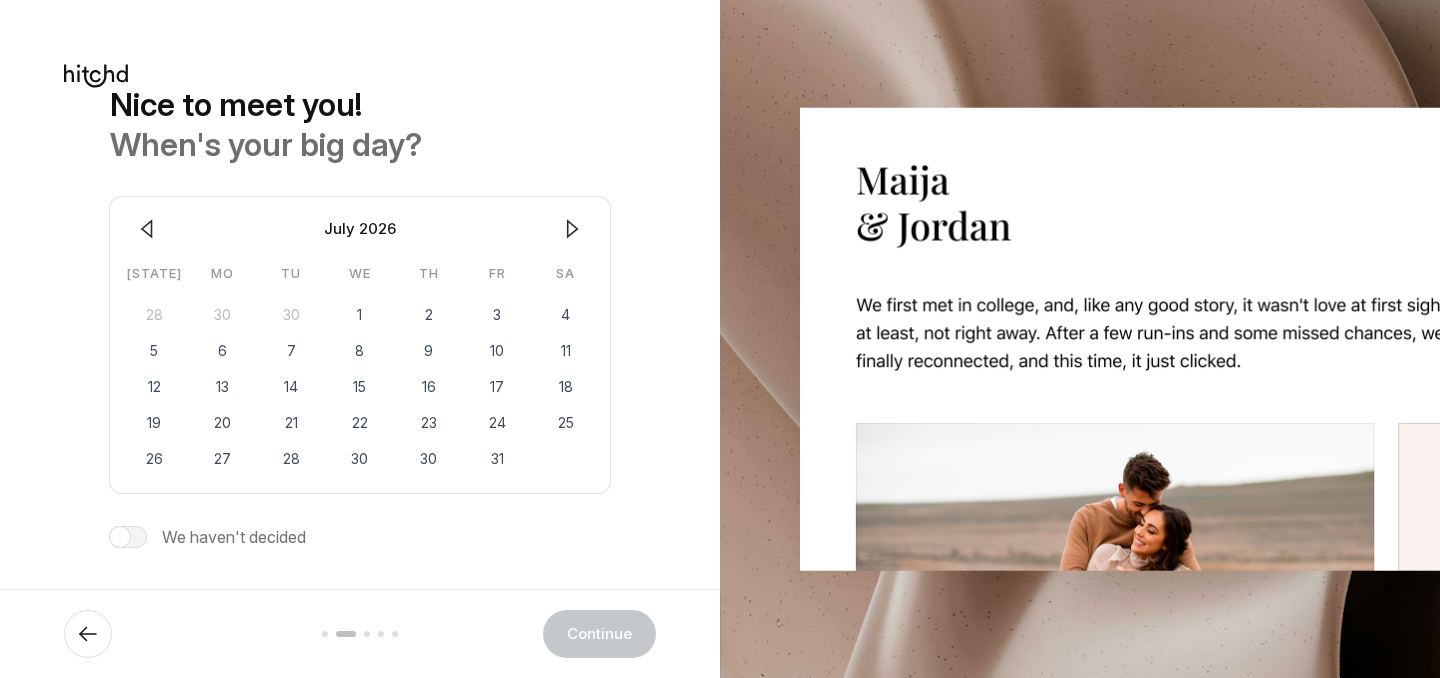 click at bounding box center (573, 229) 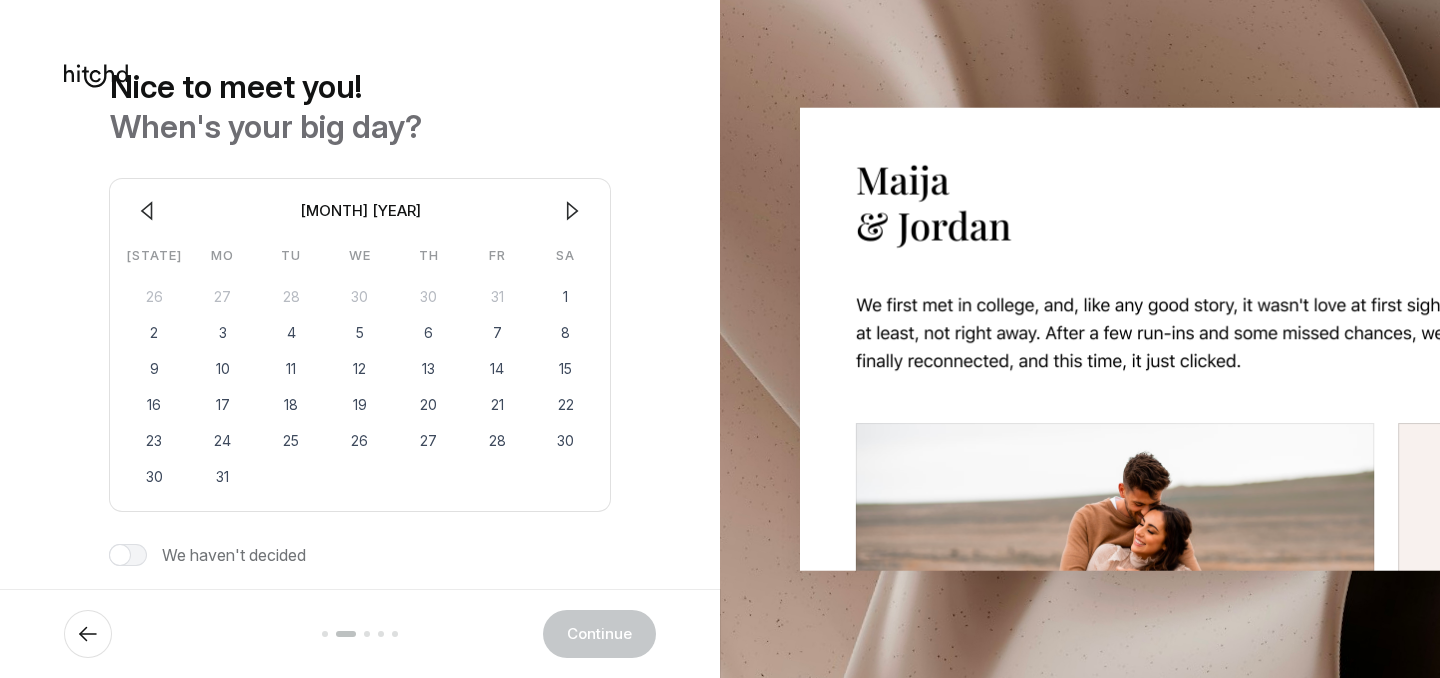 click at bounding box center (572, 211) 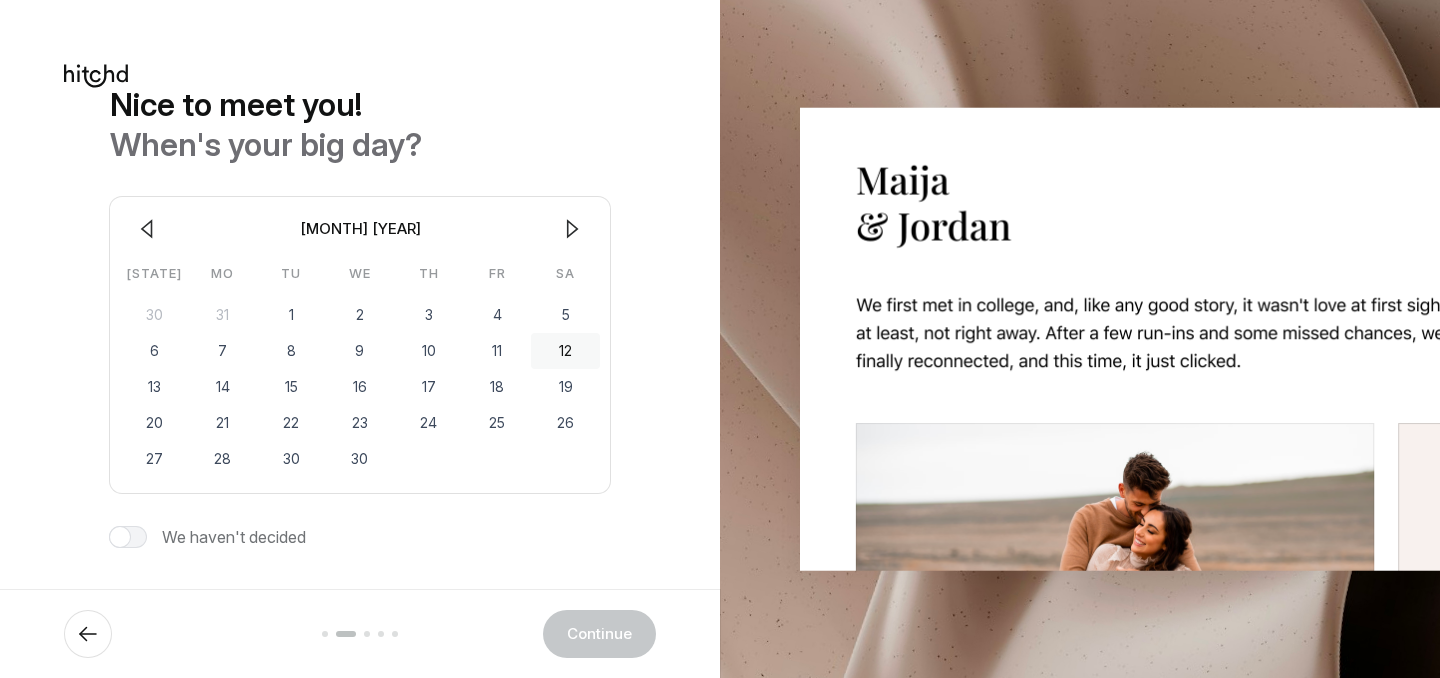 click on "12" at bounding box center [565, 351] 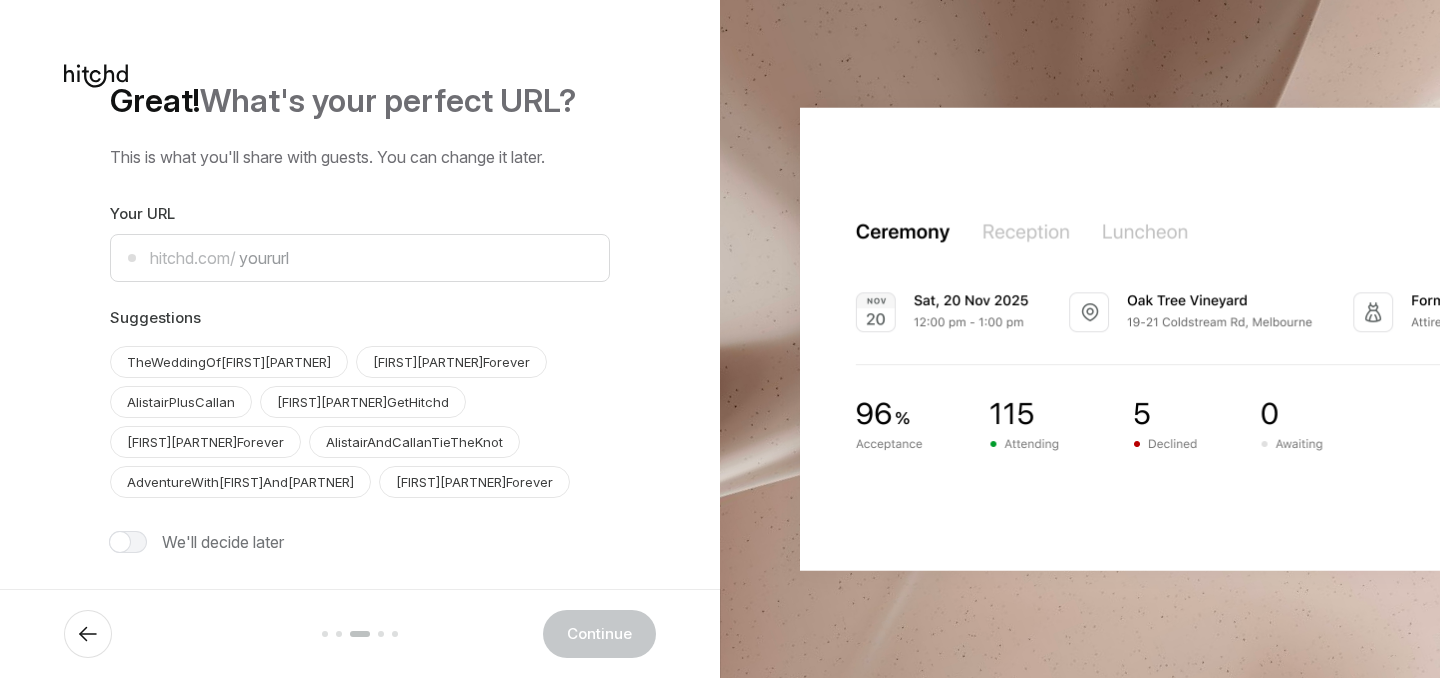 click at bounding box center [120, 542] 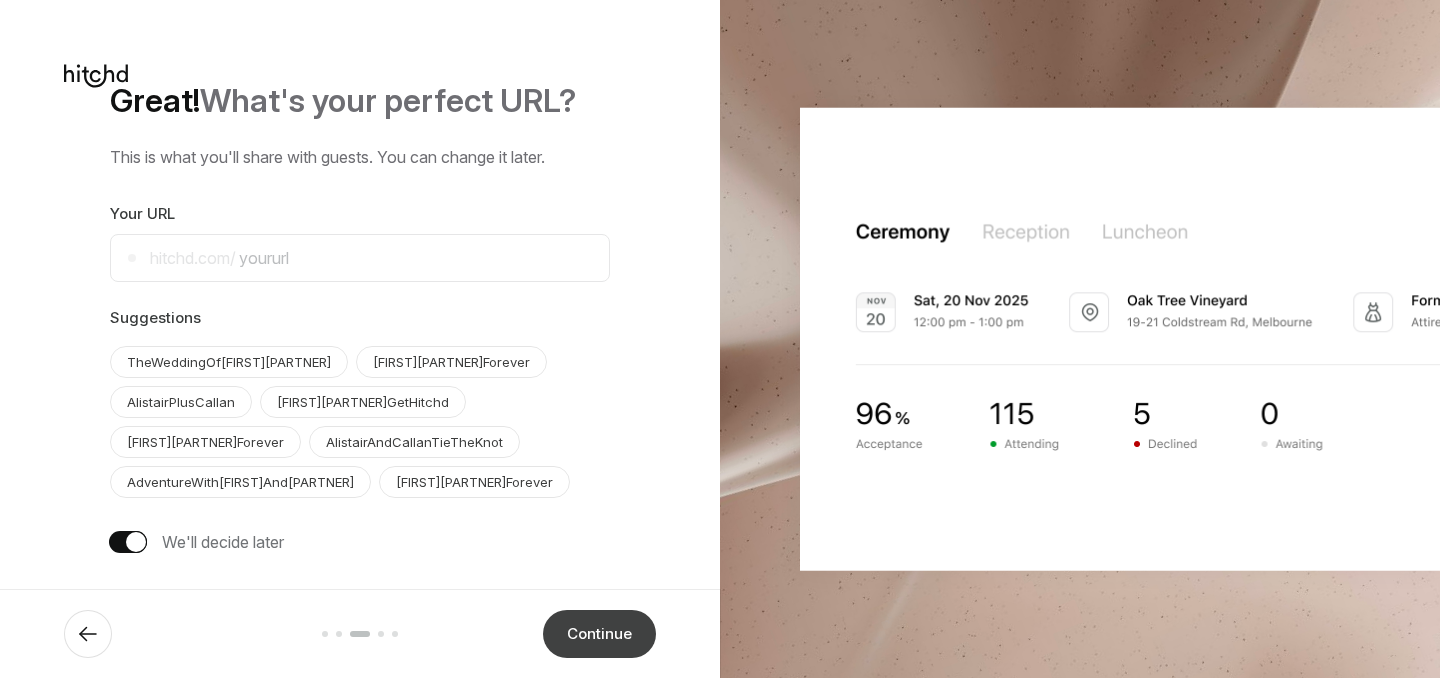 click on "Continue" at bounding box center (599, 634) 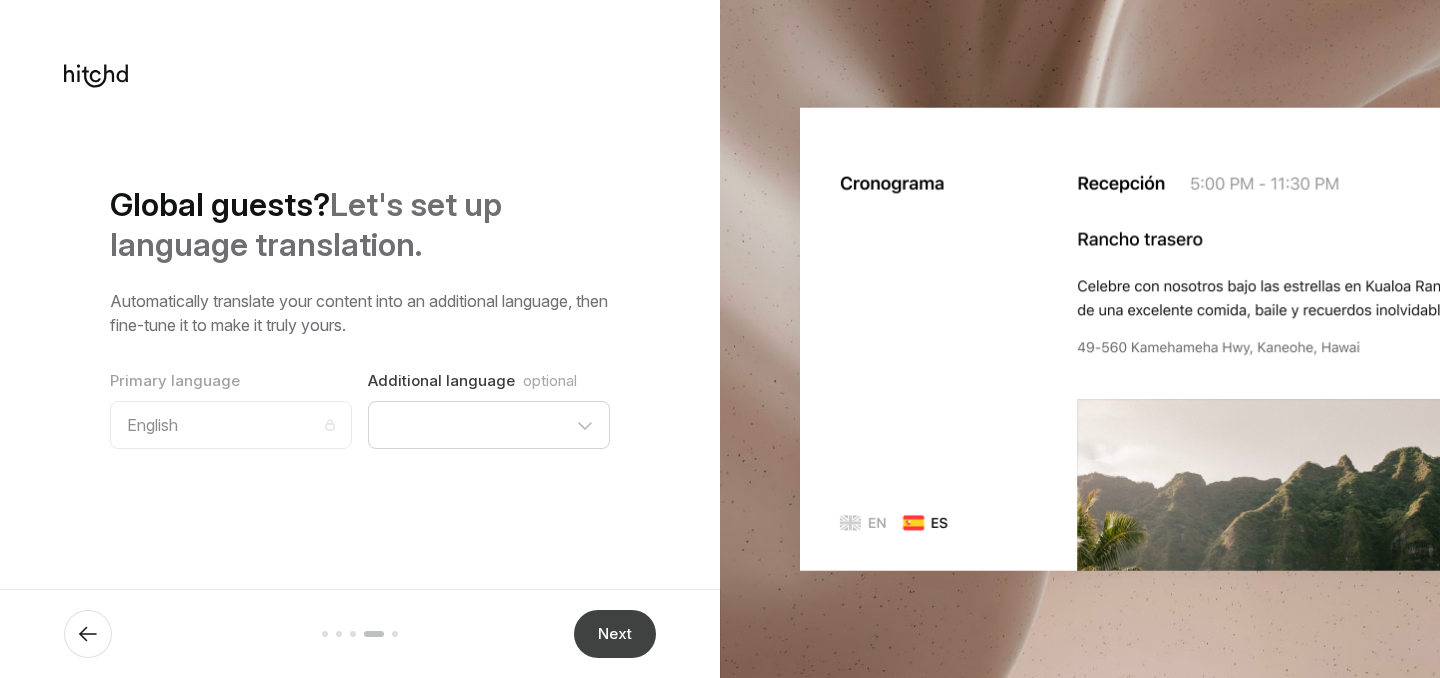 click on "Next" at bounding box center [615, 634] 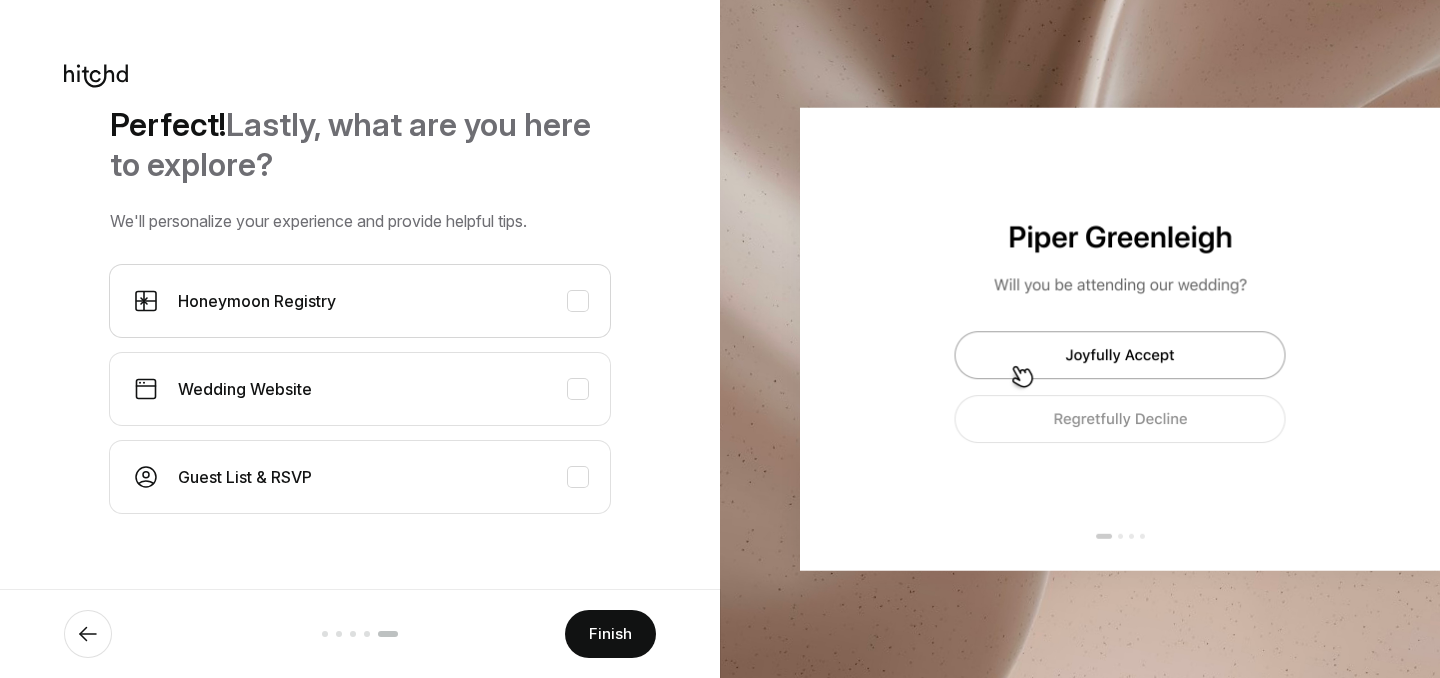 click at bounding box center (578, 301) 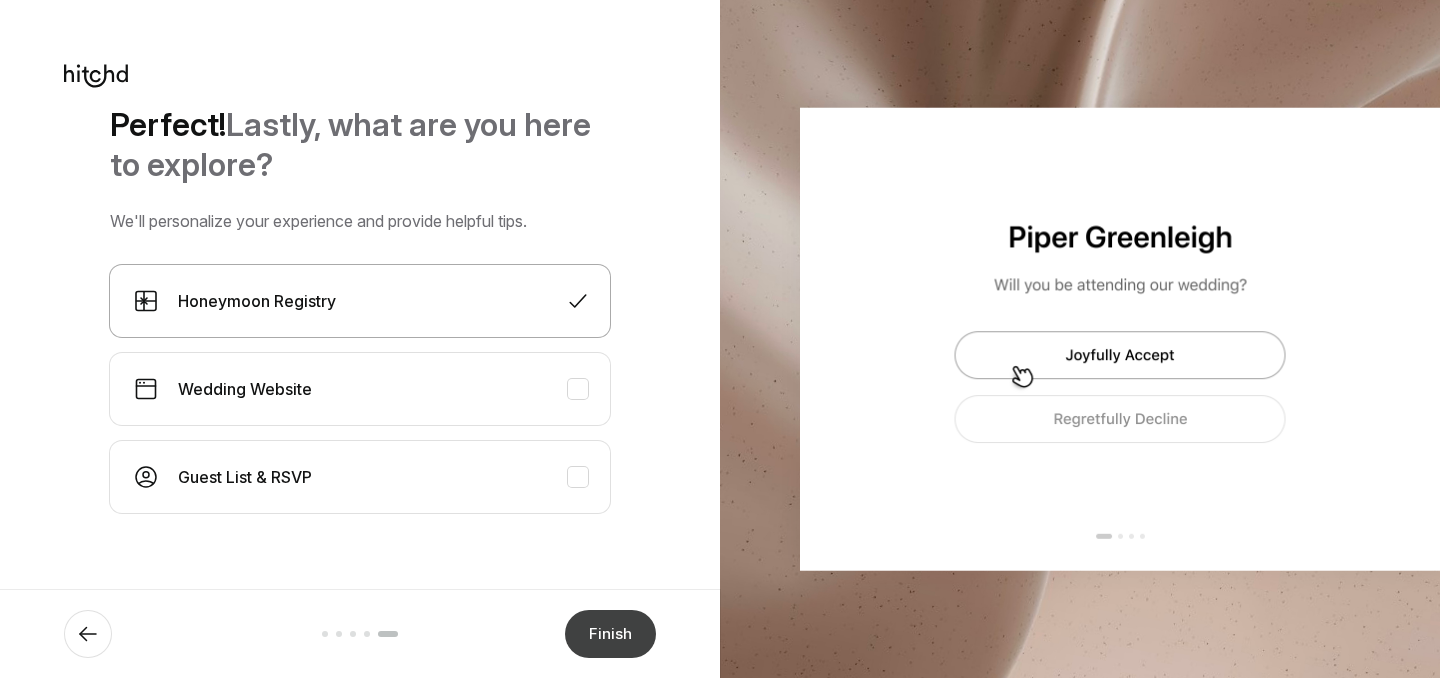 click on "Finish" at bounding box center [610, 634] 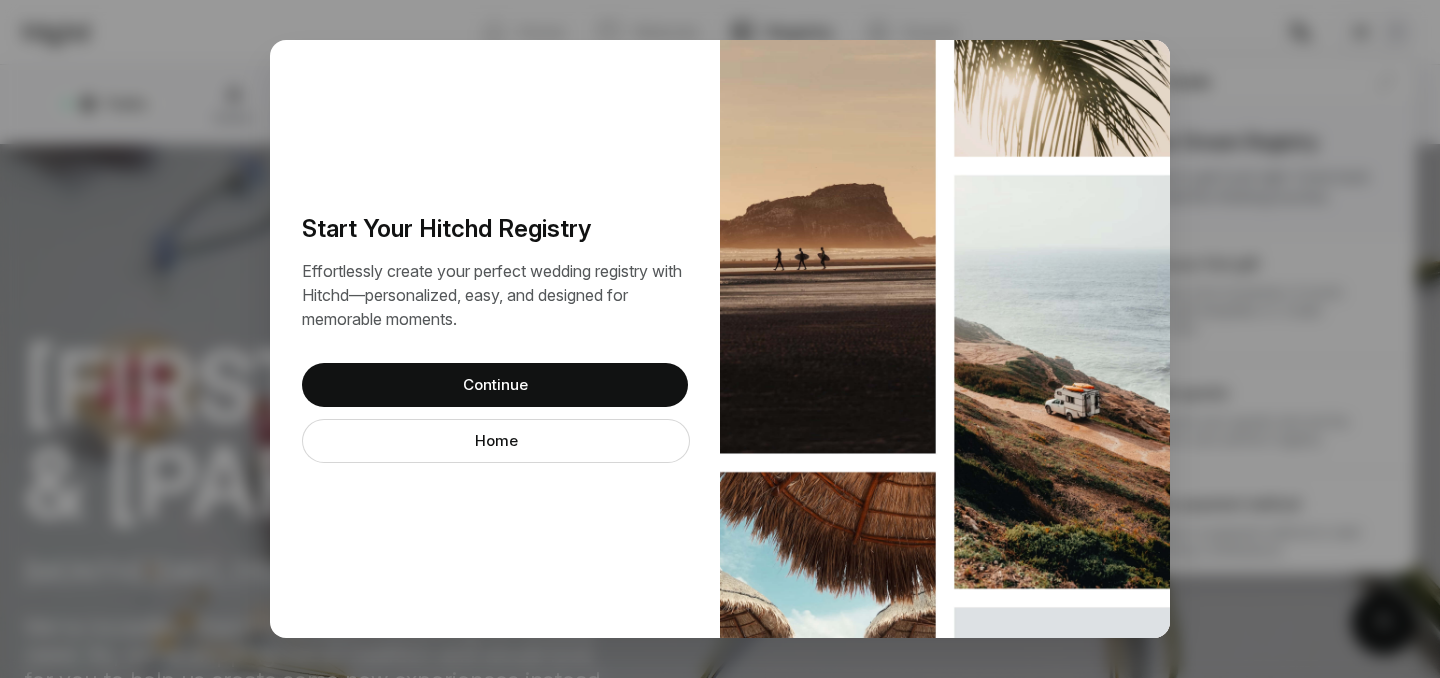 click on "Continue" at bounding box center [495, 385] 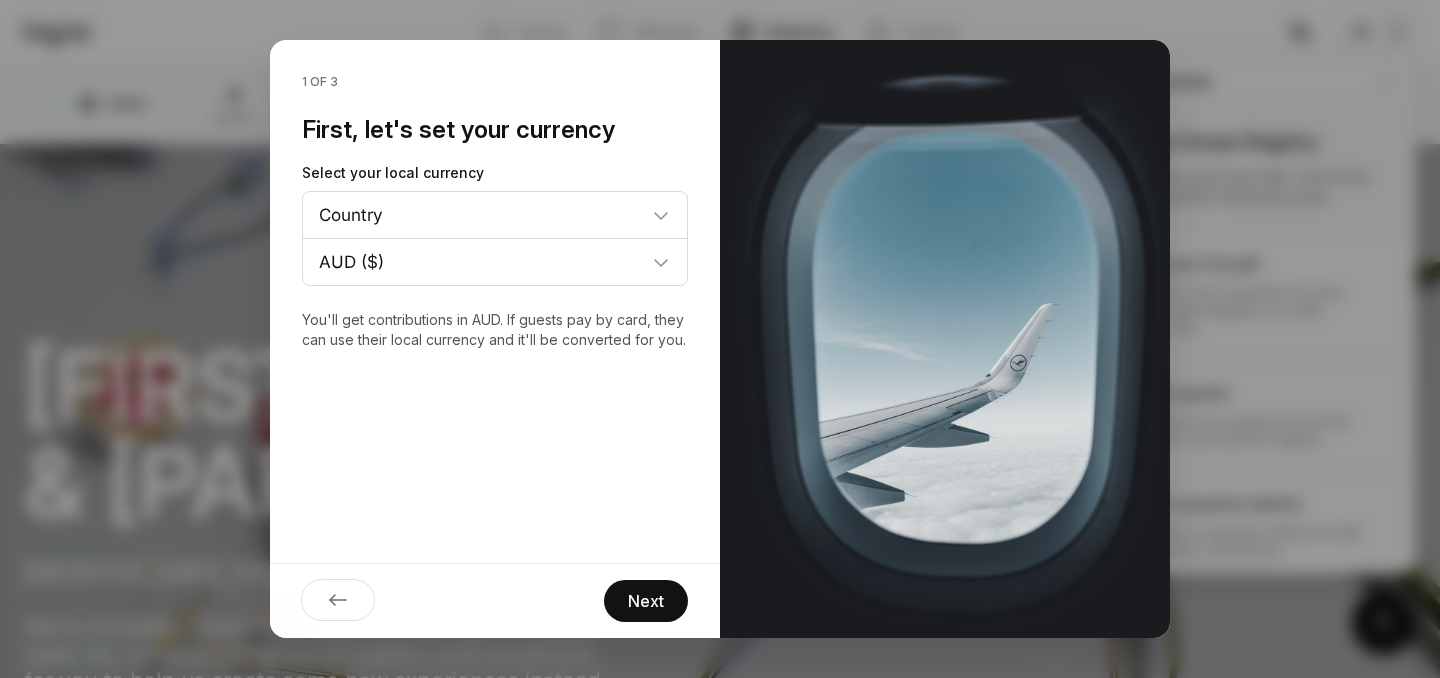 click on "Next" at bounding box center (646, 601) 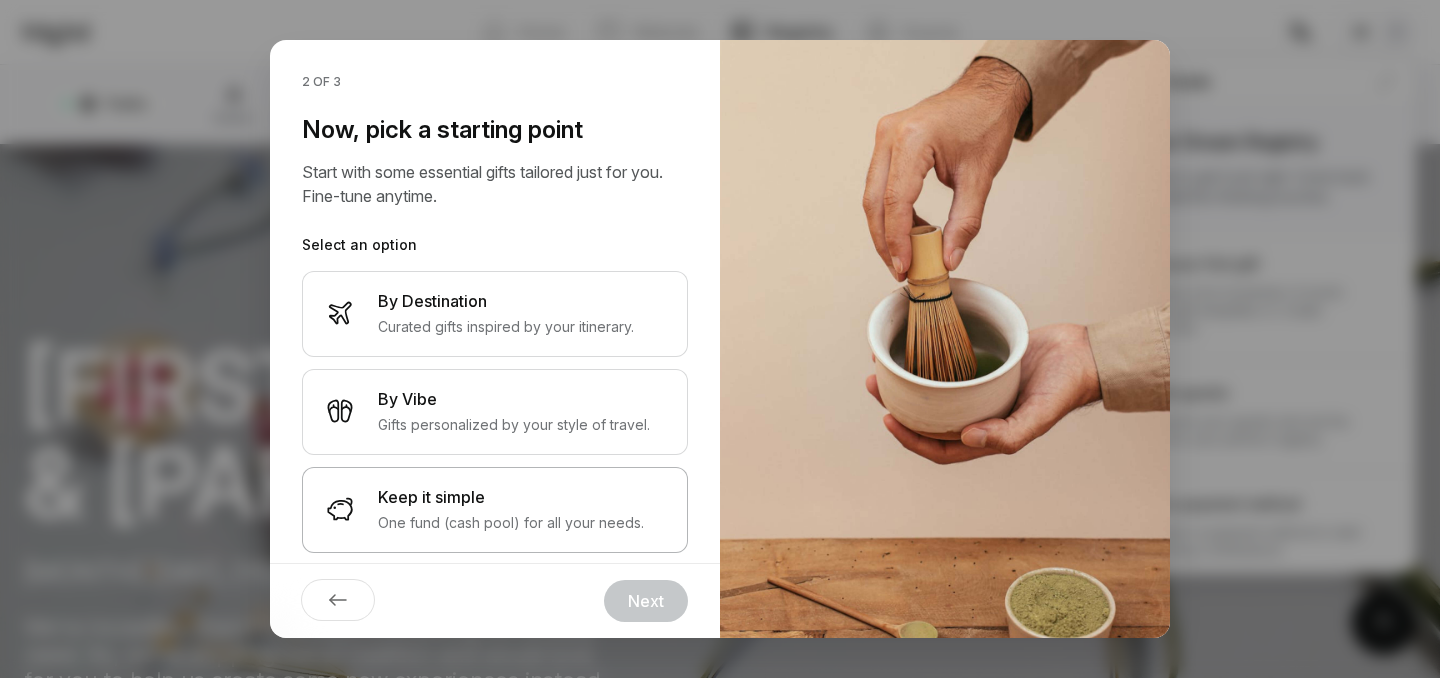 click on "Keep it simple" at bounding box center [511, 497] 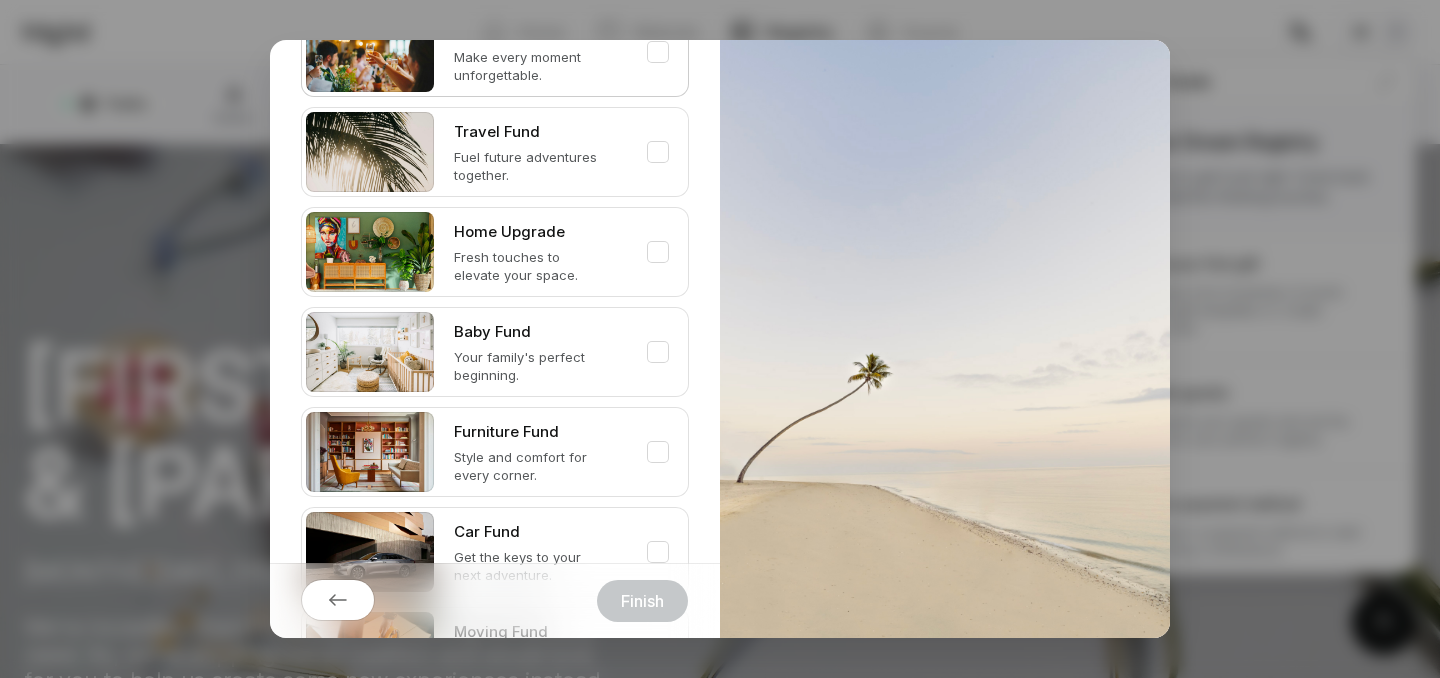 scroll, scrollTop: 0, scrollLeft: 0, axis: both 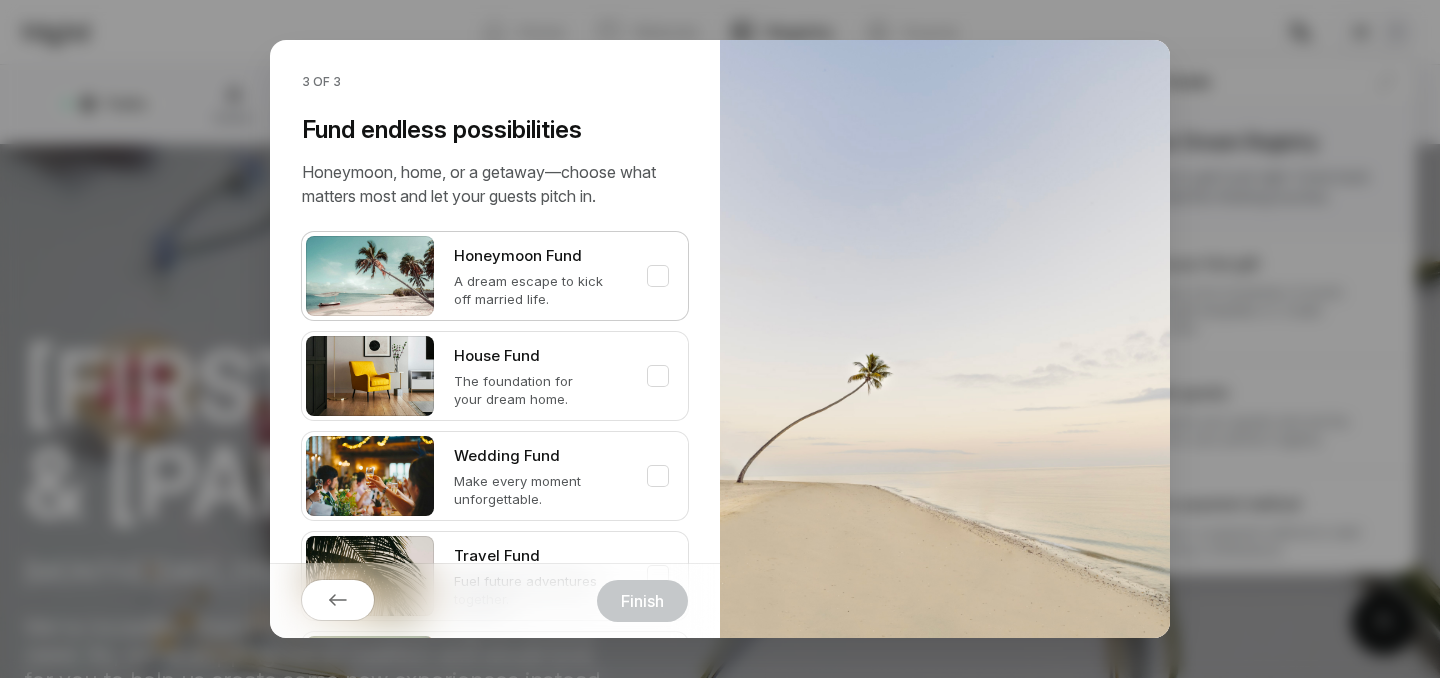 click at bounding box center [658, 276] 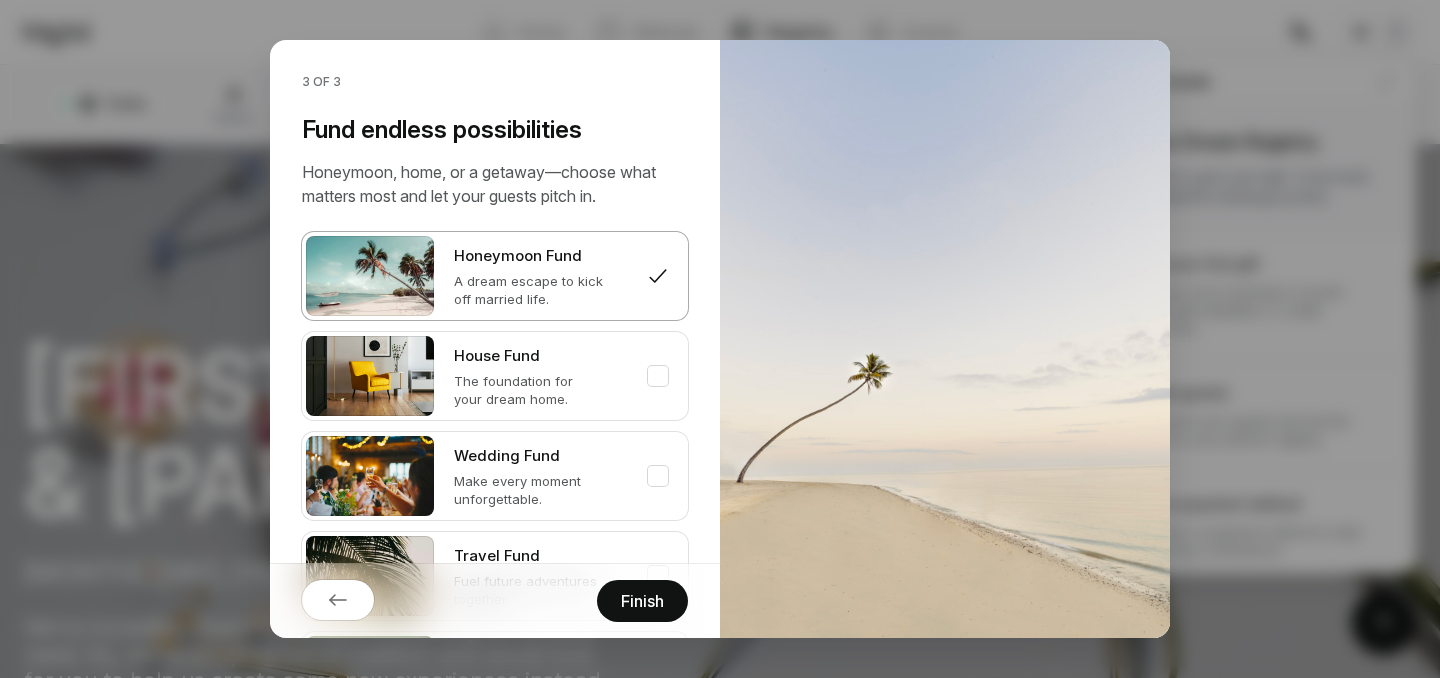 click on "Finish" at bounding box center (642, 601) 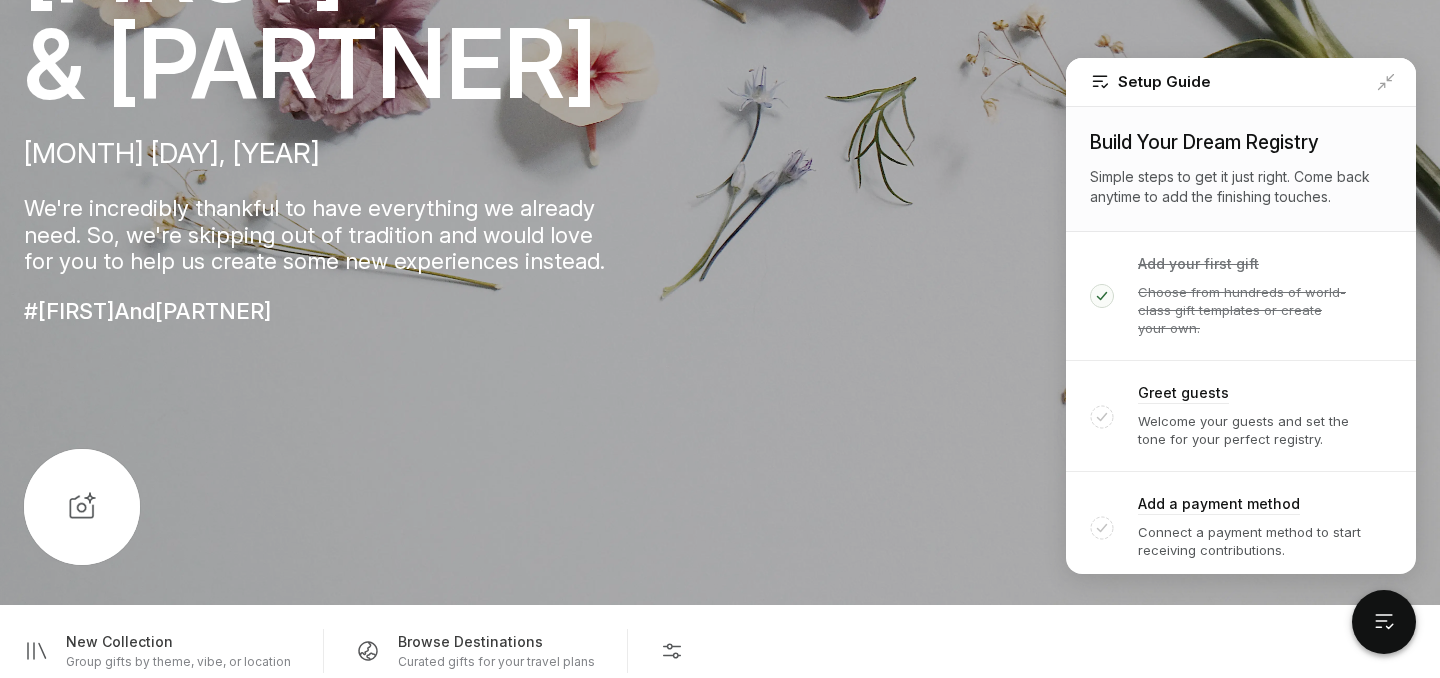 scroll, scrollTop: 0, scrollLeft: 0, axis: both 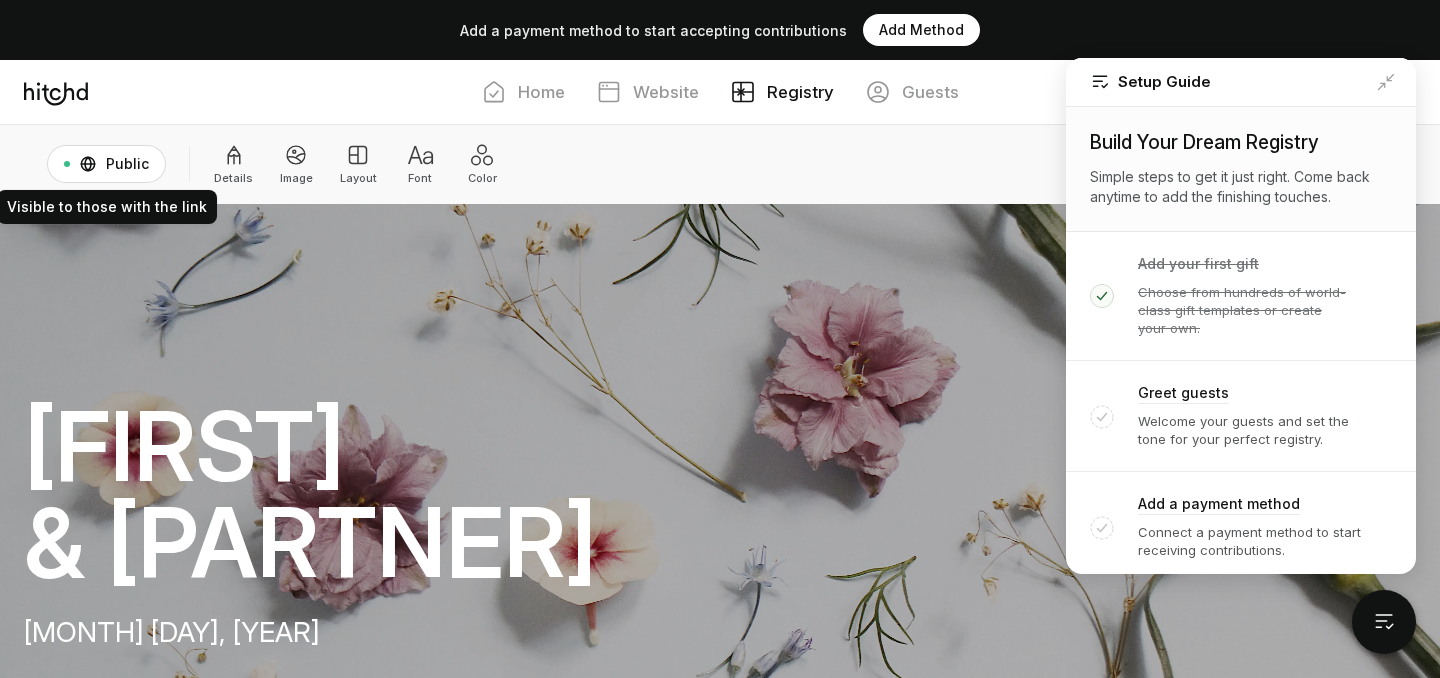 click on "Public" at bounding box center [106, 164] 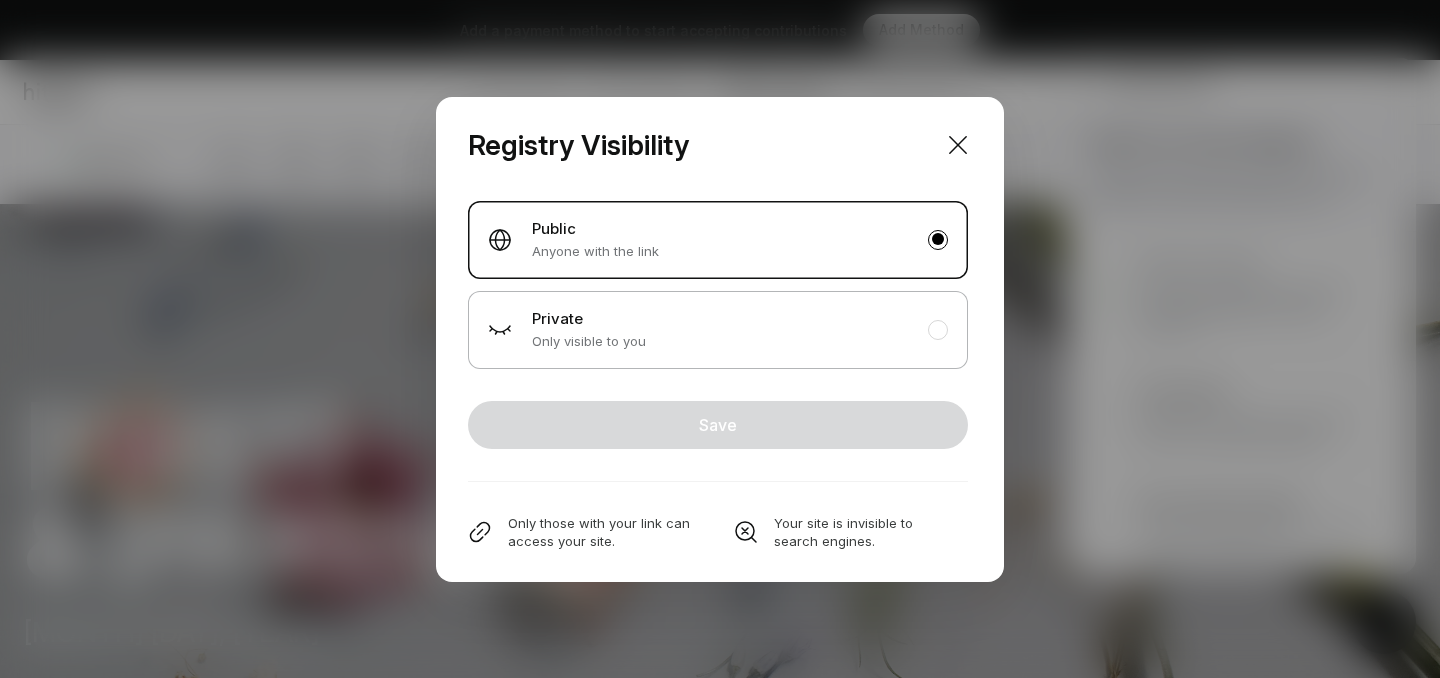 click on "Private
Only visible to you" at bounding box center (595, 240) 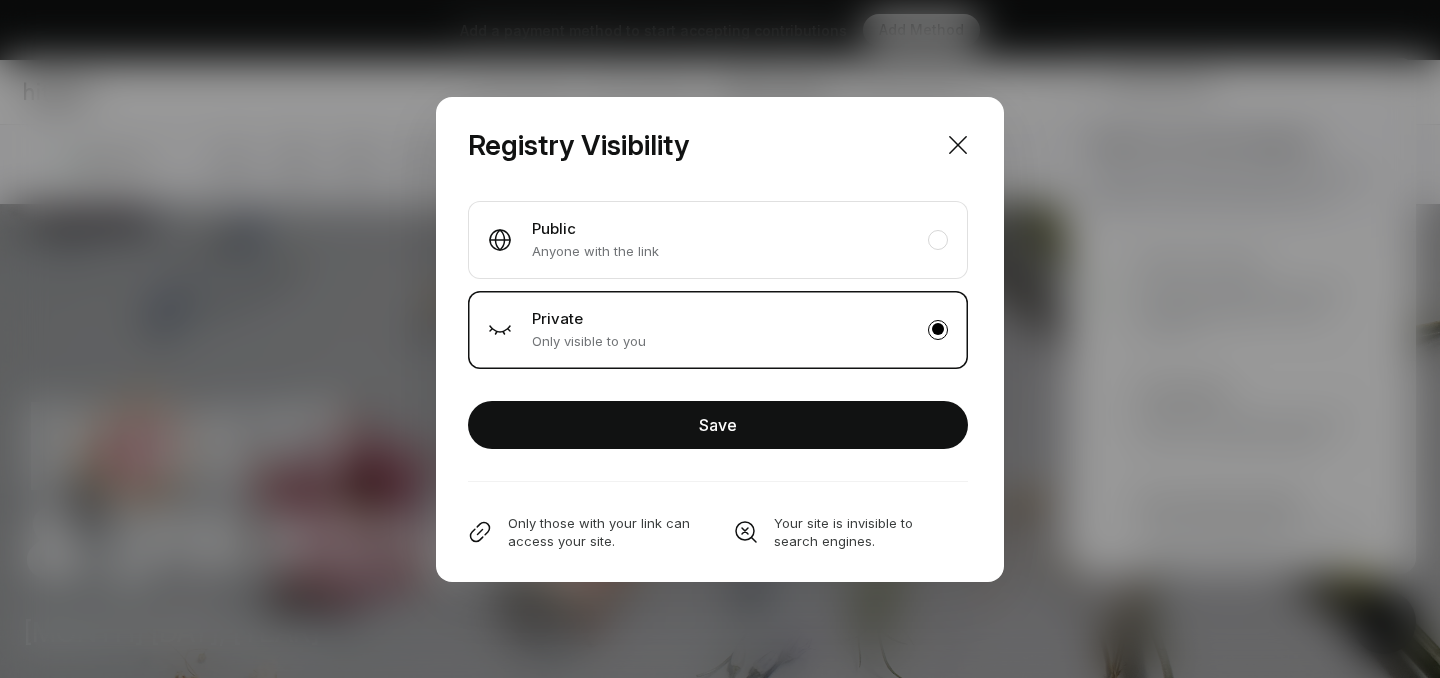 click on "Save" at bounding box center [718, 425] 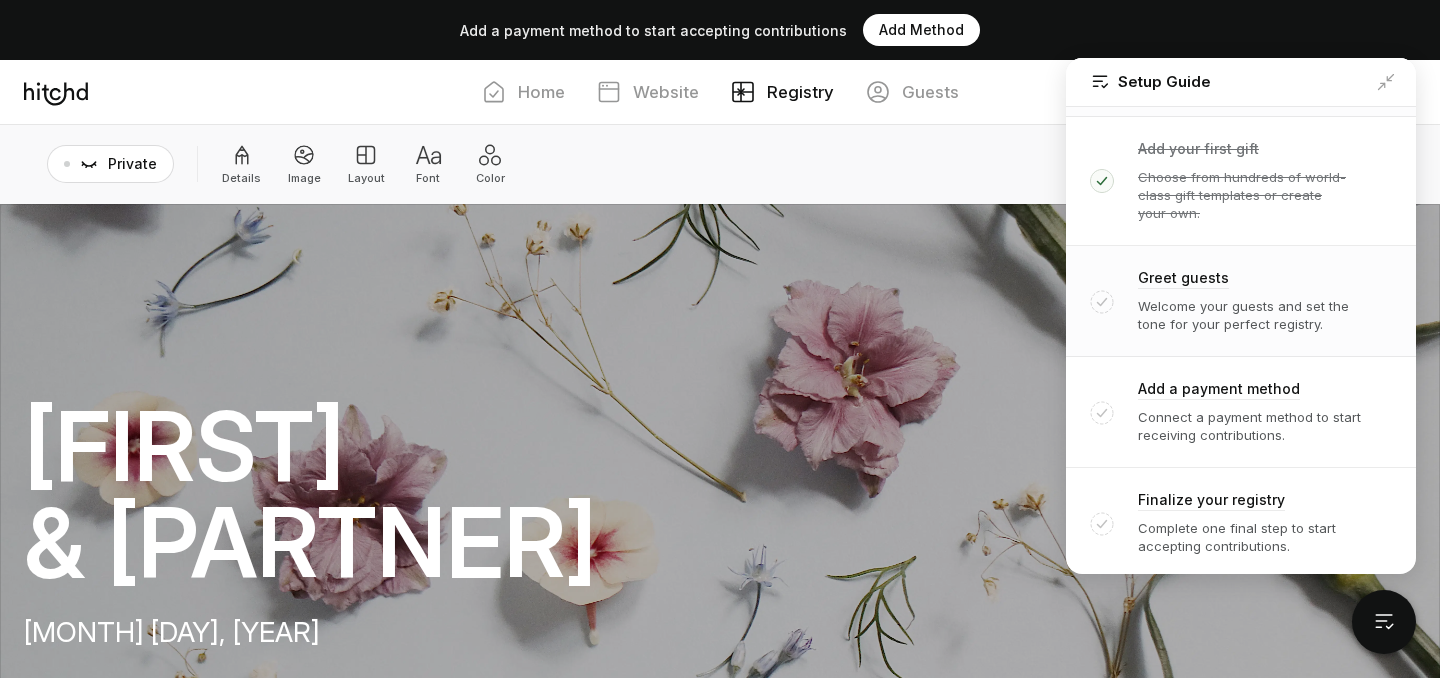 scroll, scrollTop: 0, scrollLeft: 0, axis: both 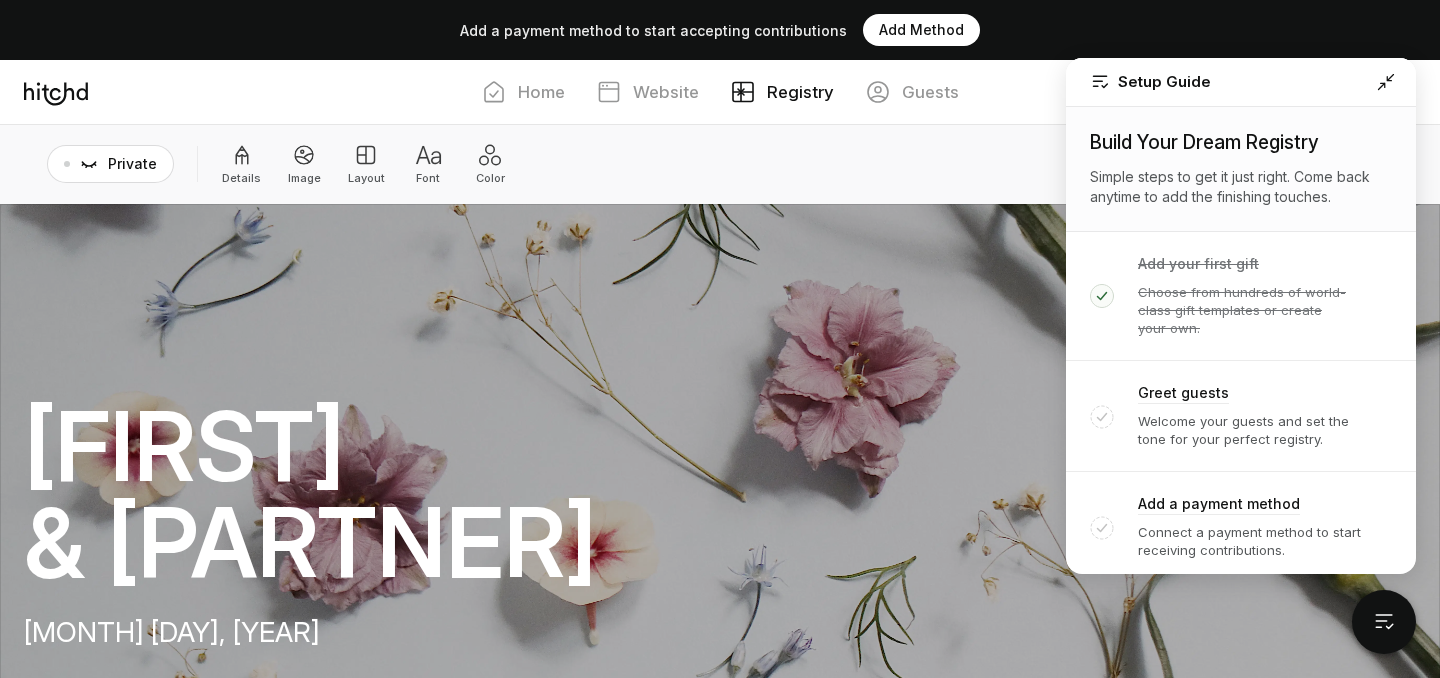 click at bounding box center (1386, 82) 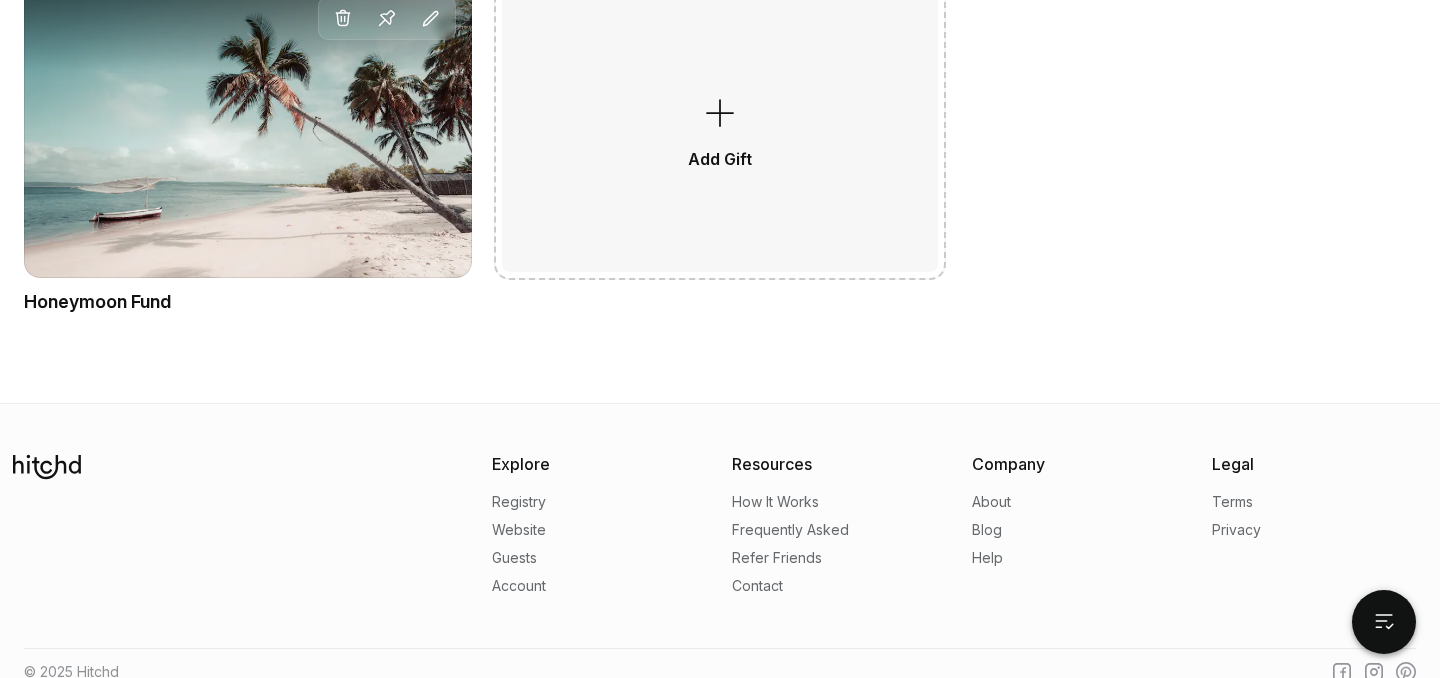 scroll, scrollTop: 1370, scrollLeft: 0, axis: vertical 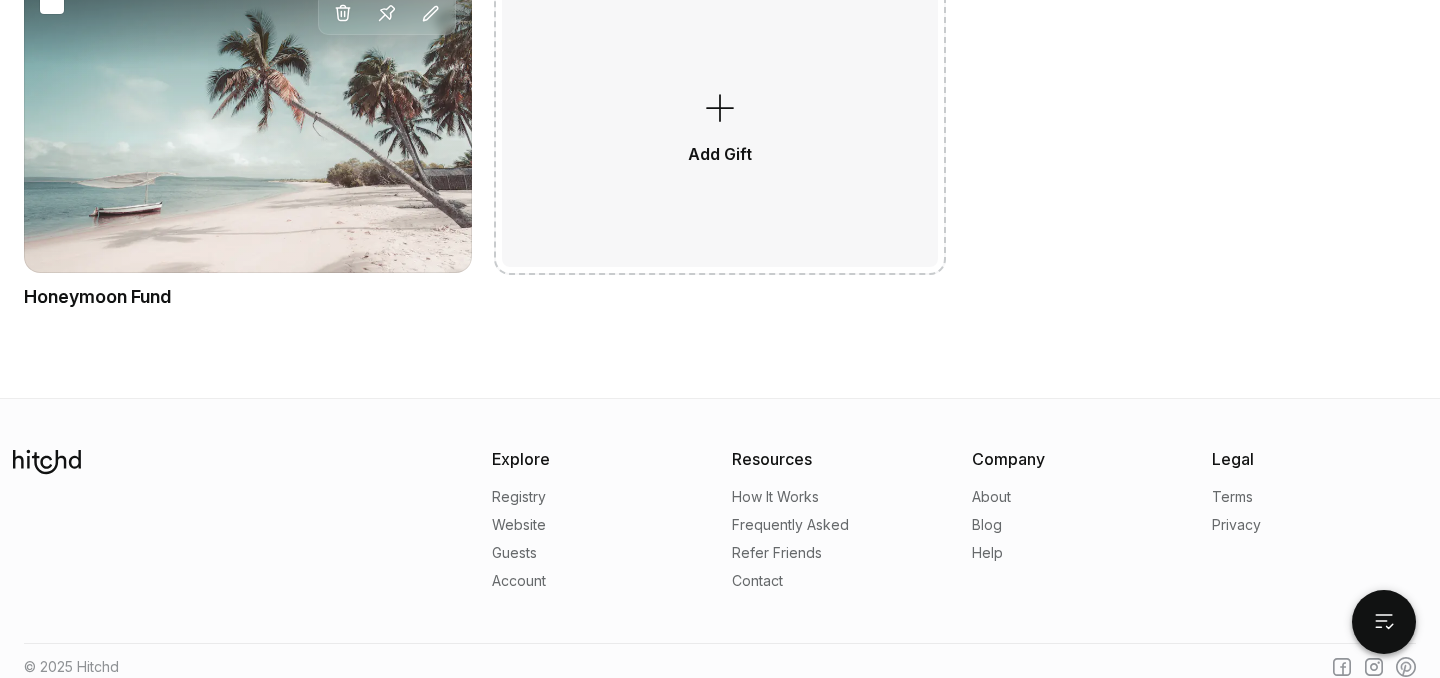click on "Delete
Pin
Edit" at bounding box center (248, 123) 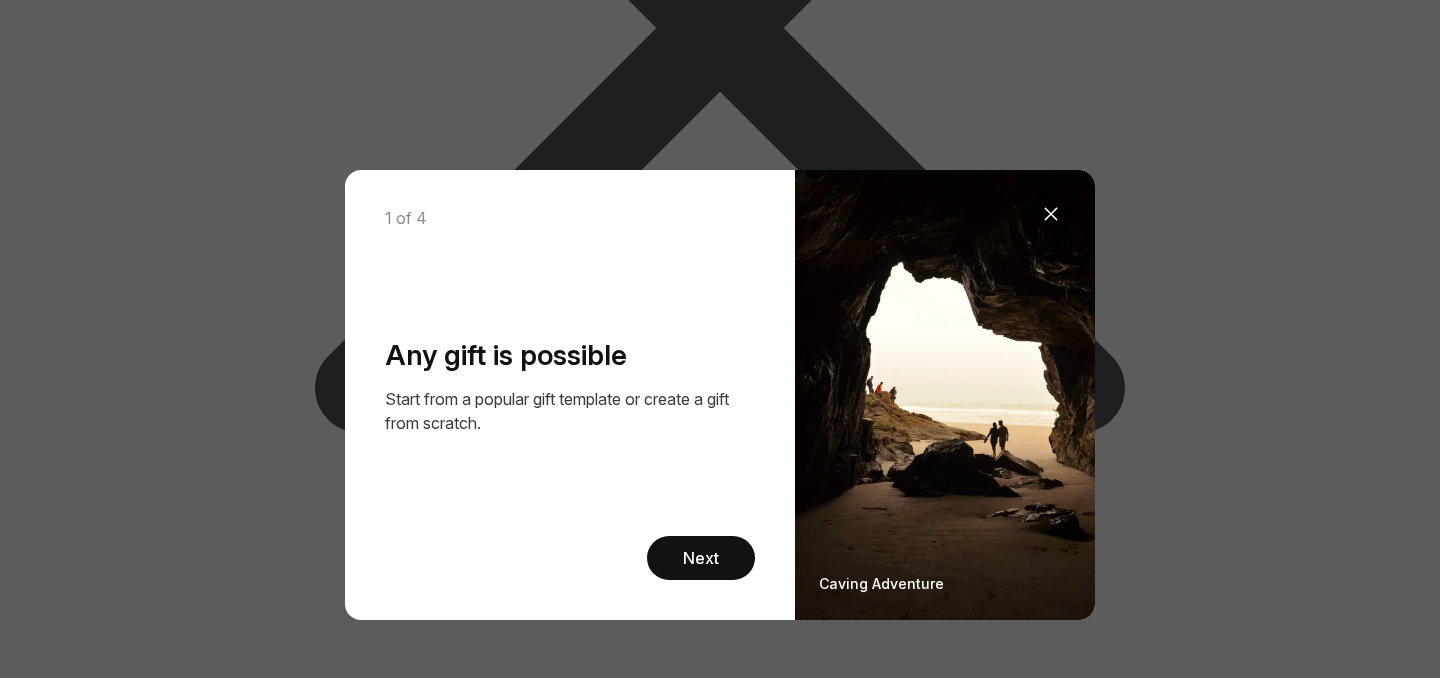 scroll, scrollTop: 0, scrollLeft: 0, axis: both 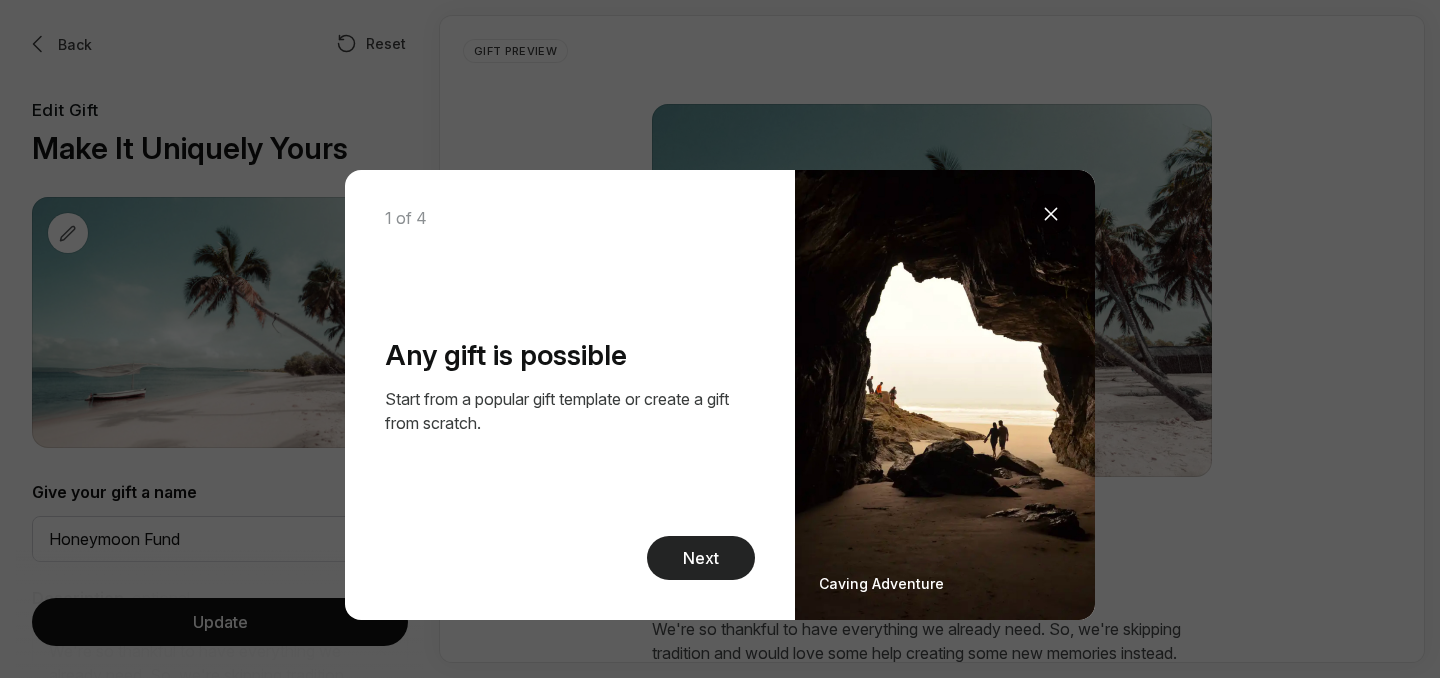 click on "Next" at bounding box center [701, 558] 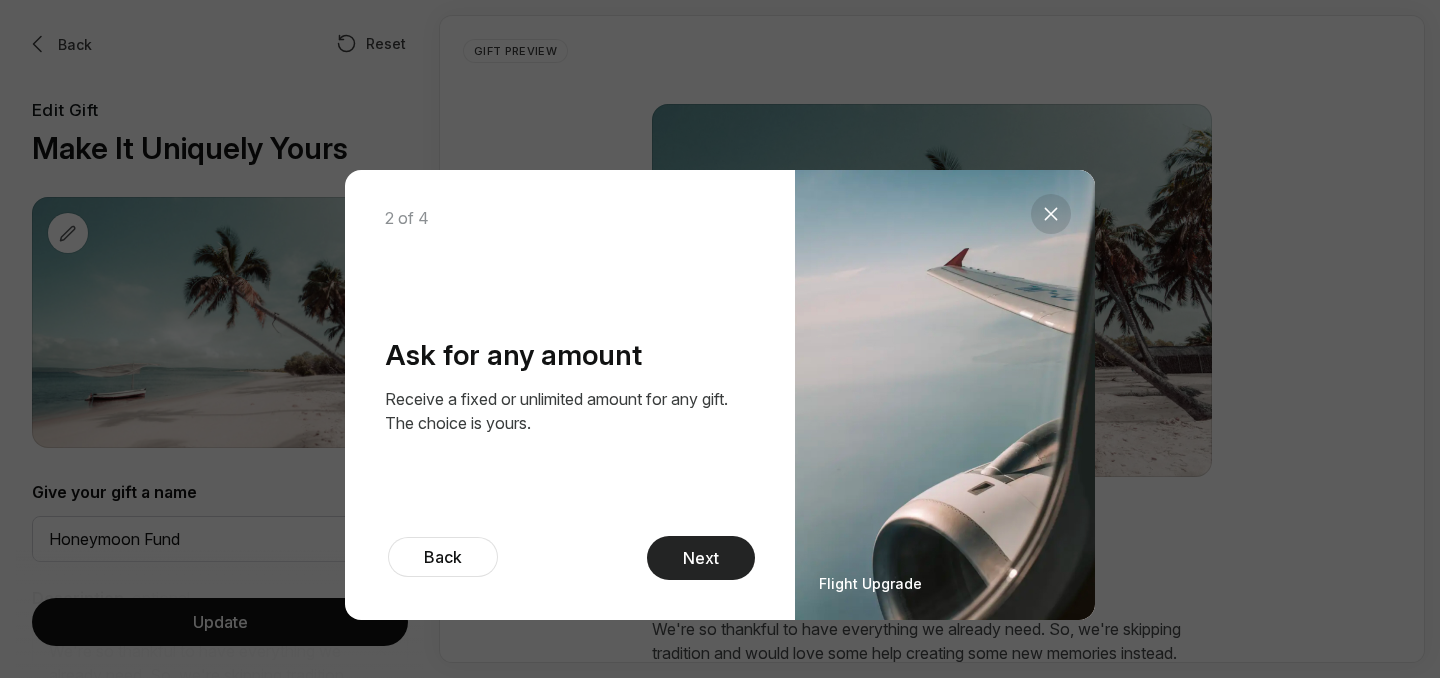 click on "Next" at bounding box center [701, 558] 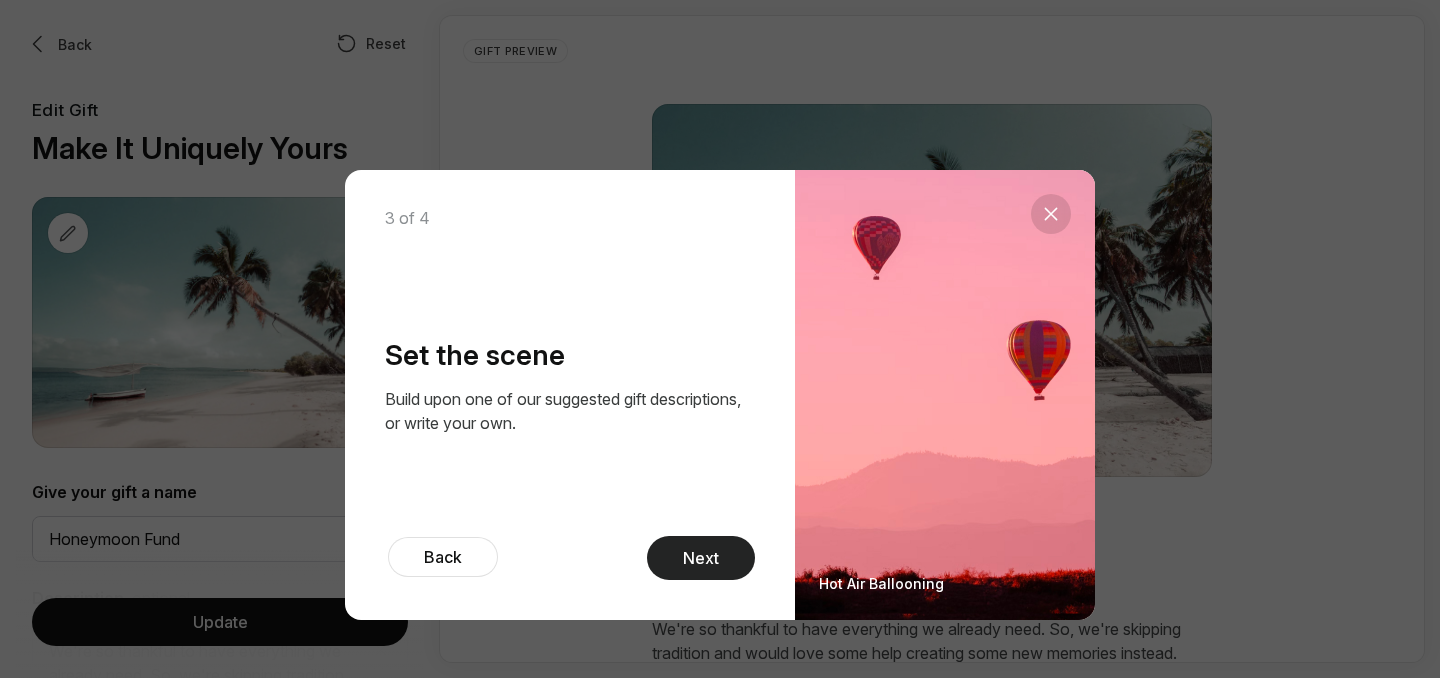 click on "Next" at bounding box center (701, 558) 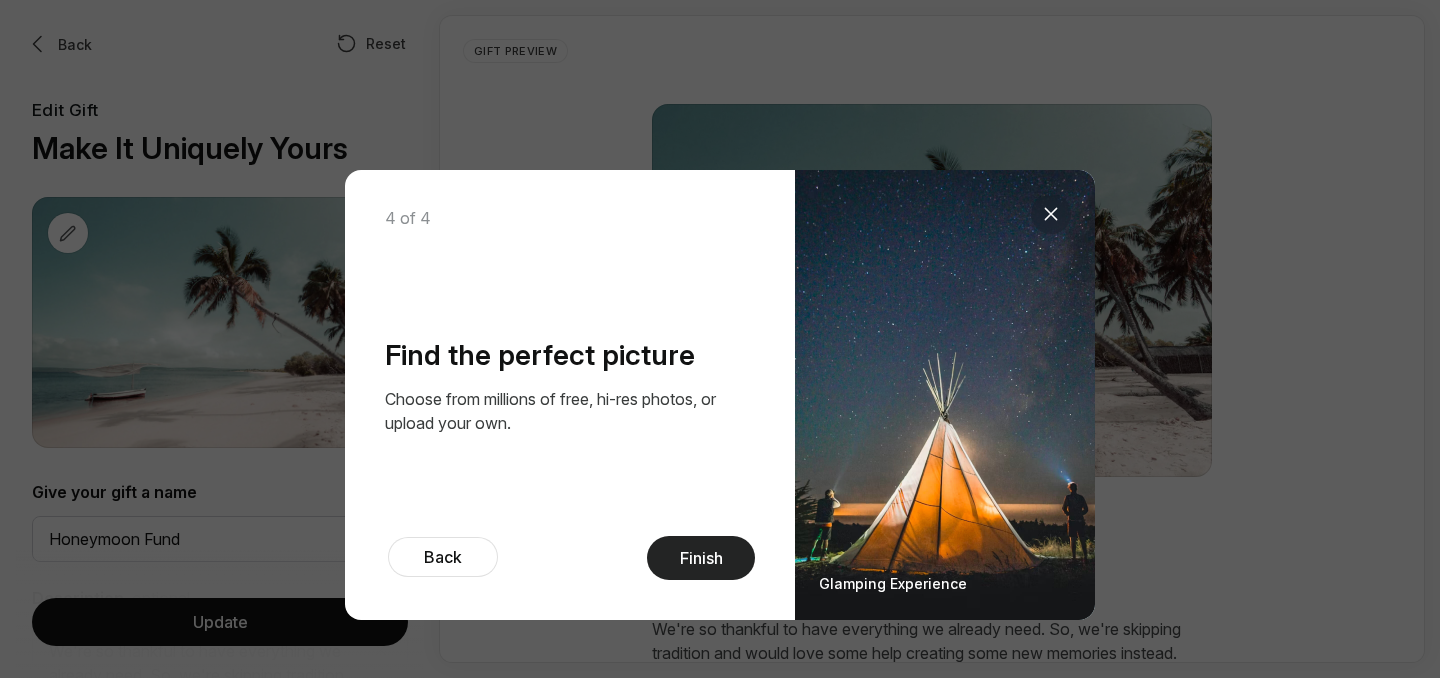 click on "Finish" at bounding box center [701, 558] 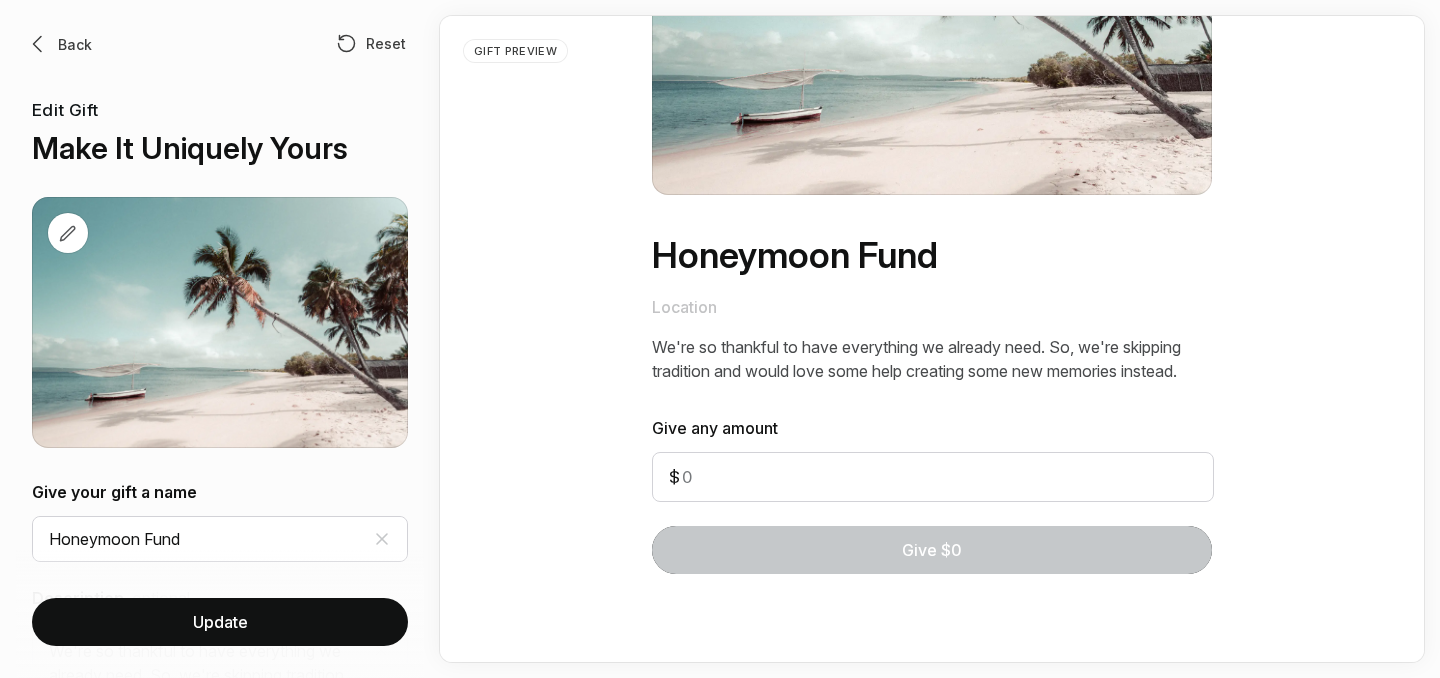 scroll, scrollTop: 0, scrollLeft: 0, axis: both 